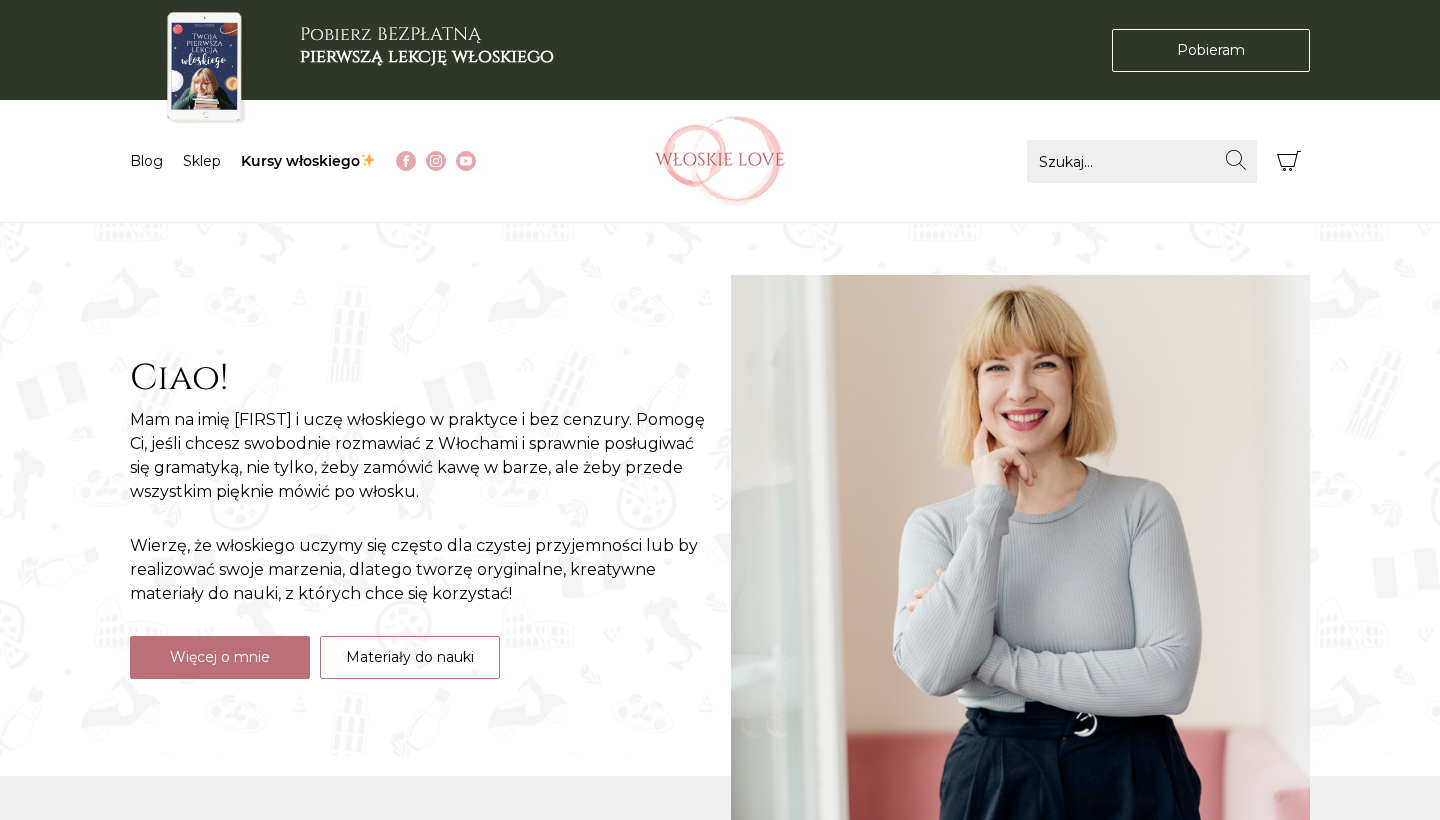 scroll, scrollTop: 0, scrollLeft: 0, axis: both 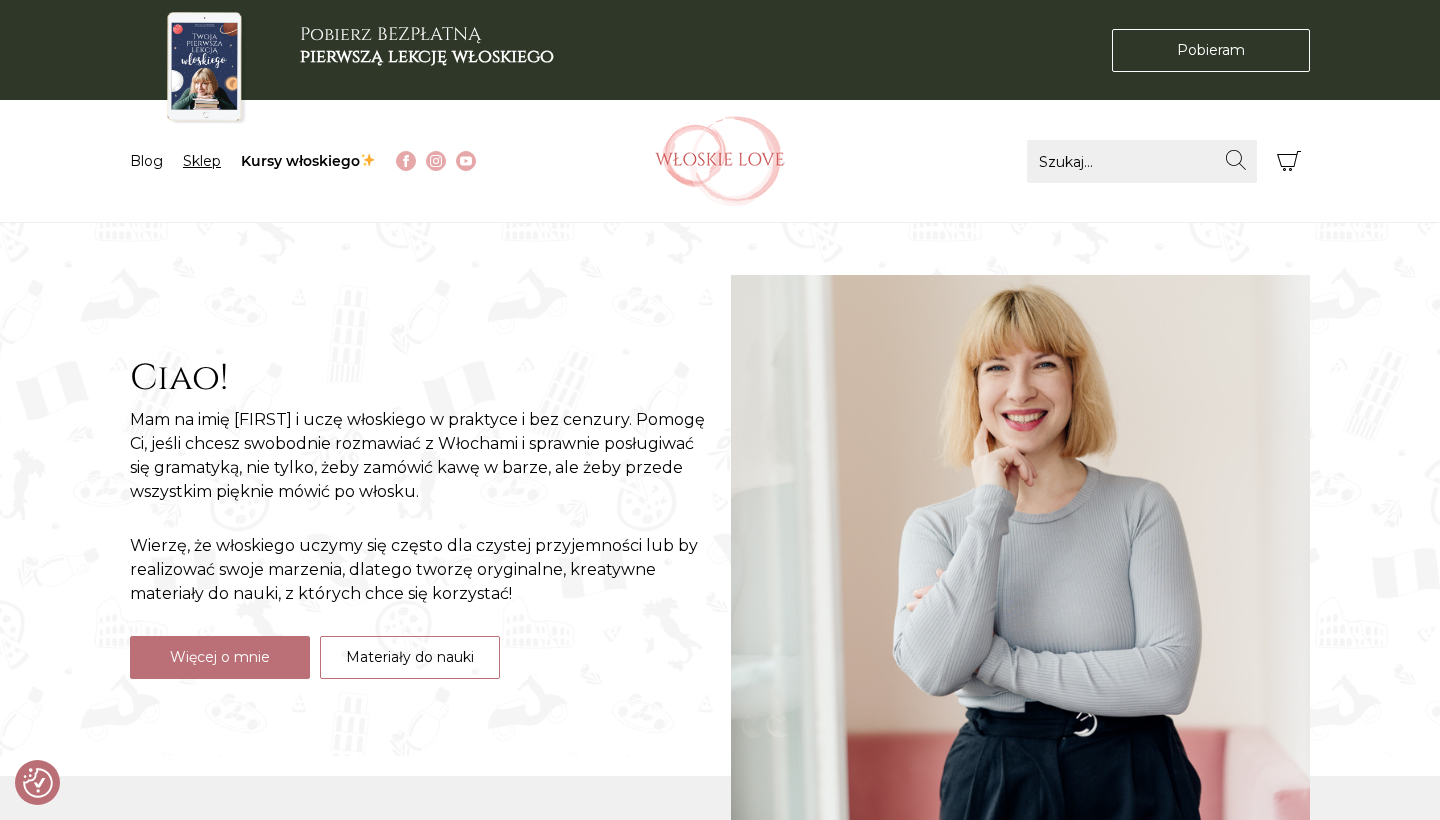click on "Sklep" at bounding box center [202, 161] 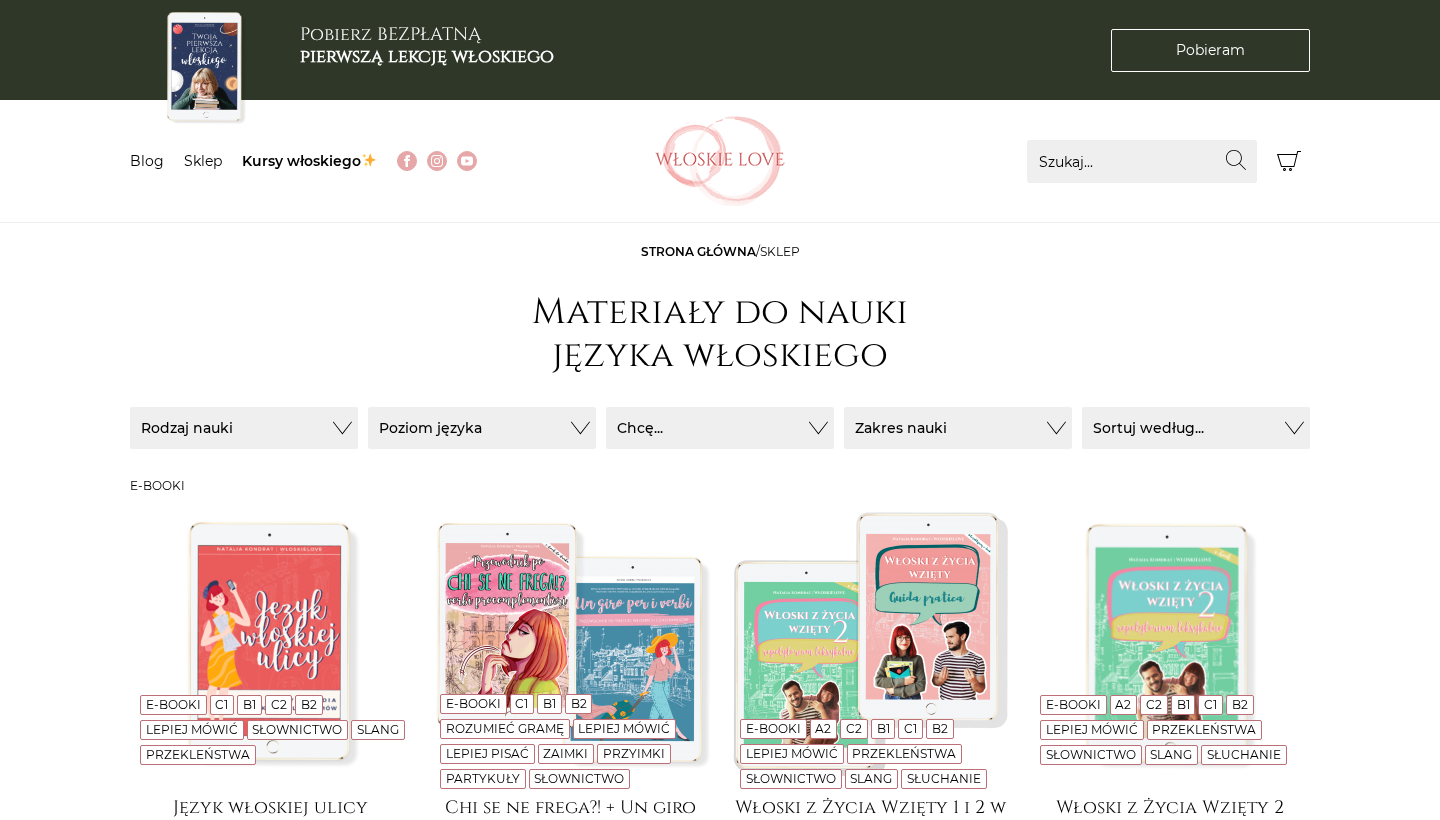 scroll, scrollTop: 0, scrollLeft: 0, axis: both 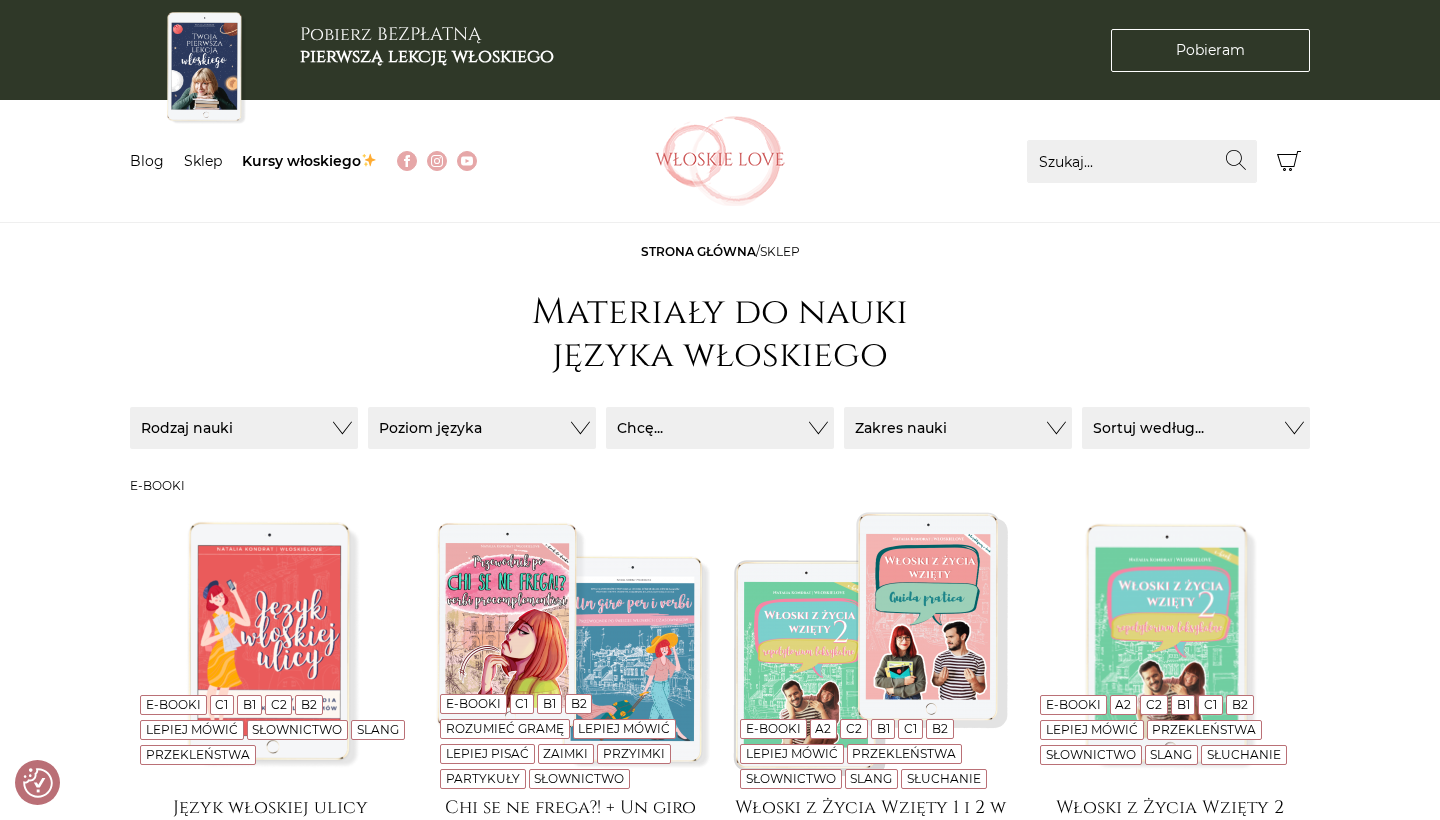 click at bounding box center [204, 68] 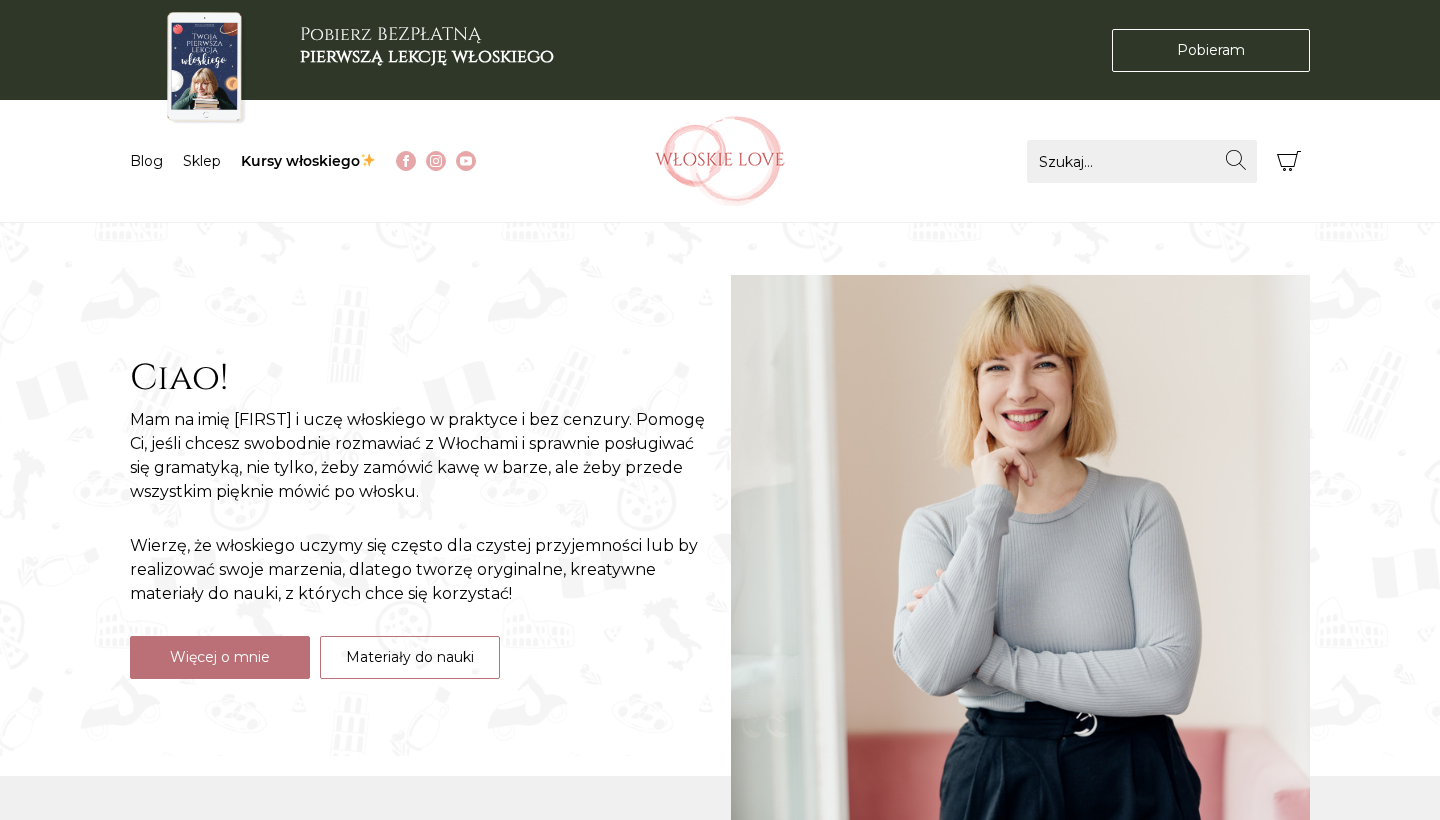scroll, scrollTop: 0, scrollLeft: 0, axis: both 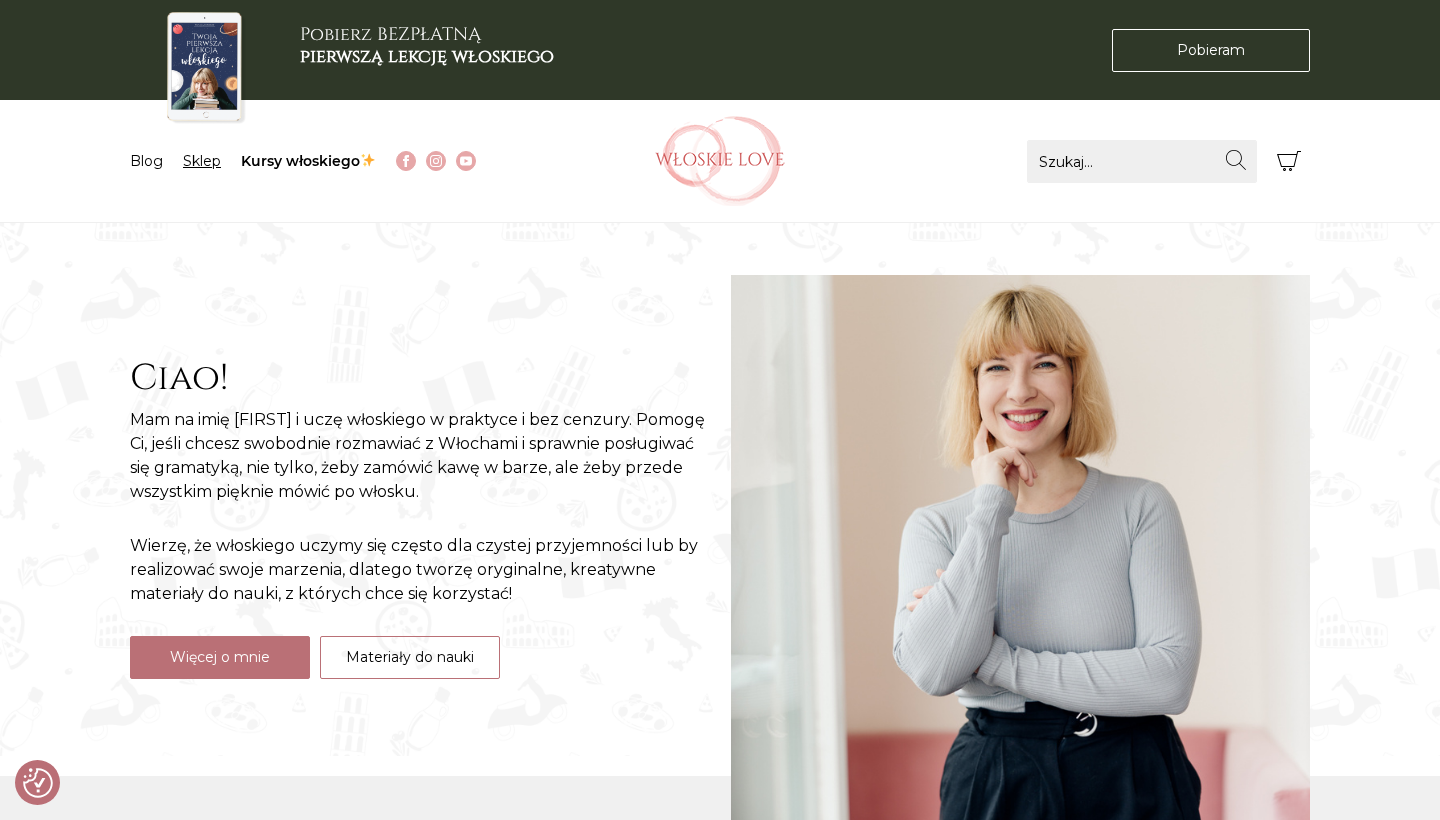 click on "Sklep" at bounding box center [202, 161] 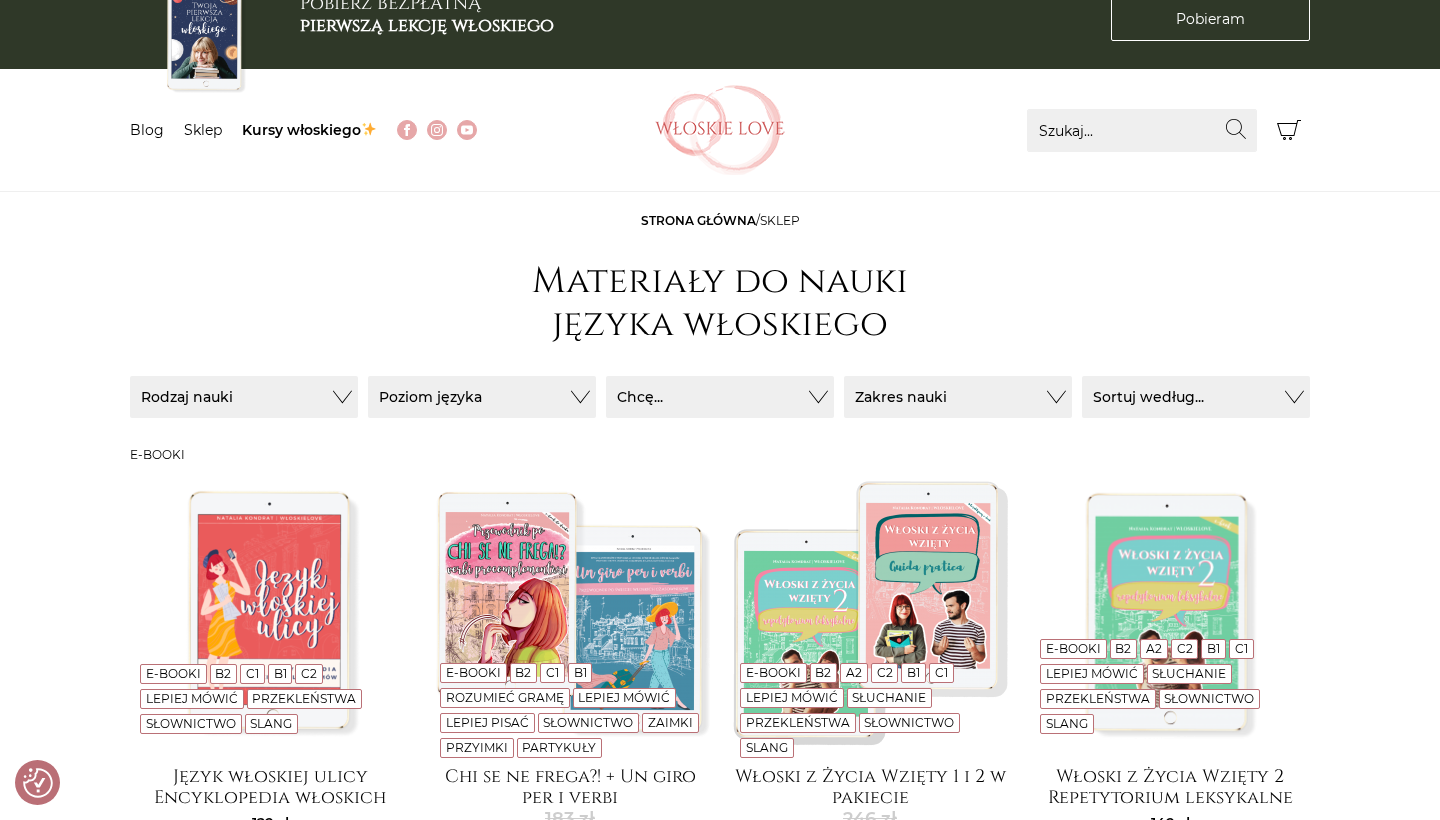 scroll, scrollTop: 250, scrollLeft: 0, axis: vertical 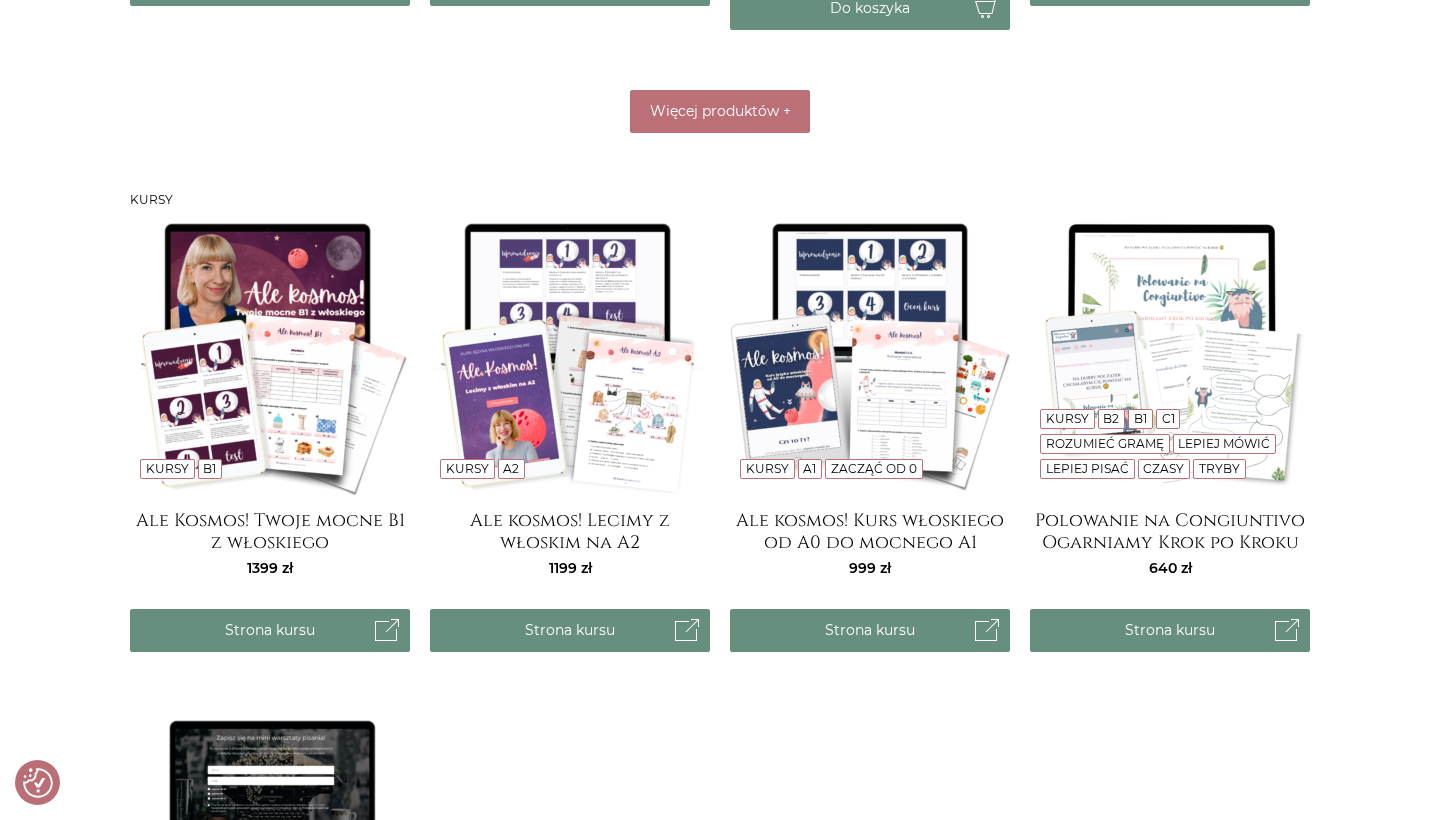 click at bounding box center [870, 355] 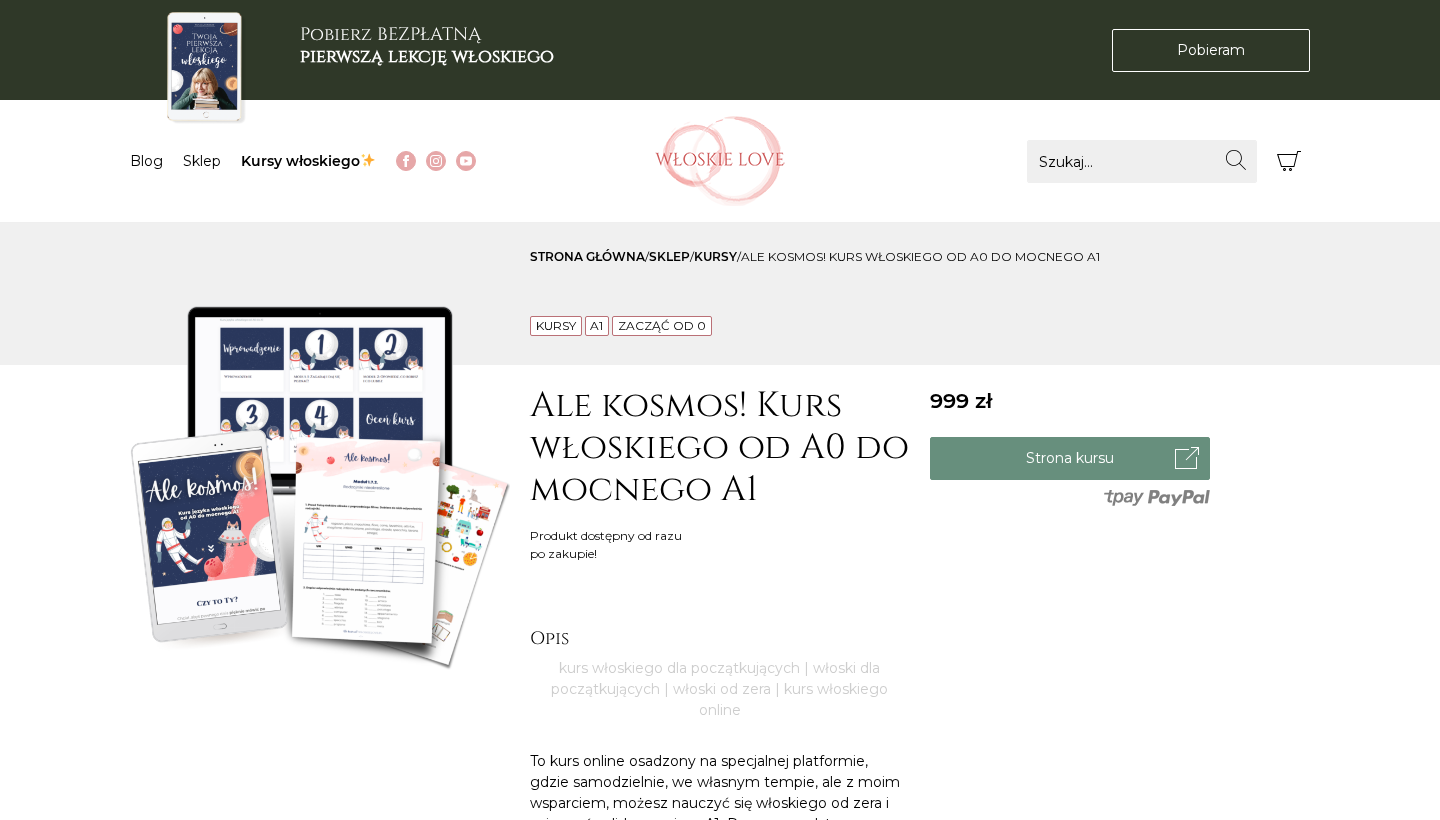 scroll, scrollTop: 0, scrollLeft: 0, axis: both 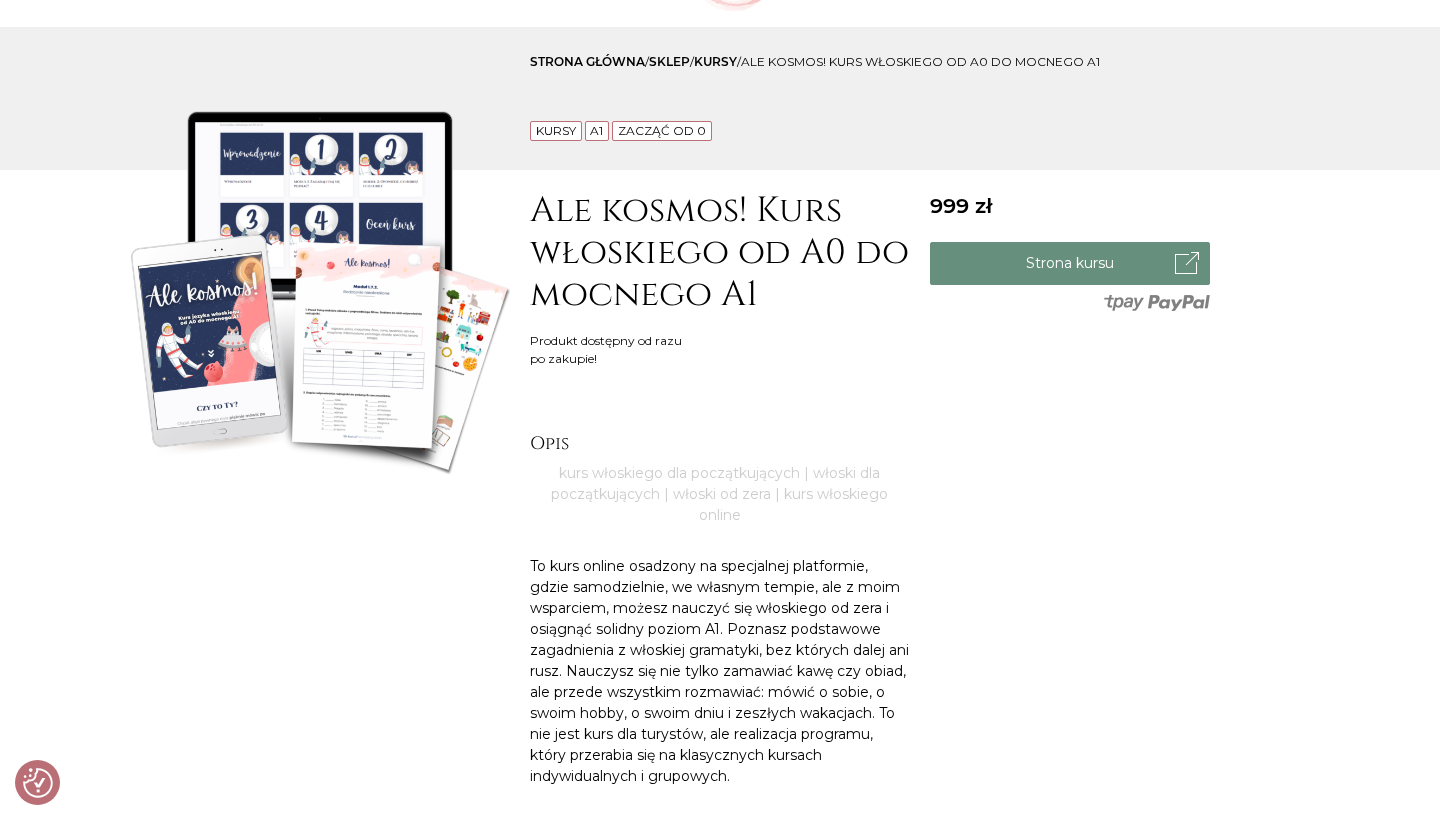 click on "Ale kosmos! Kurs włoskiego od A0 do mocnego A1
Produkt dostępny od razu po zakupie!
[PRICE]
Strona kursu
Opis
kurs włoskiego dla początkujących | włoski dla początkujących | włoski od zera | kurs włoskiego online
W tym kursie:
daję strukturę, prowadzę za rękę wyjaśniam gramę daję dużo słownictwa podsuwam ćwiczenia i powtórki testuję postępy dbam o wszystkie kompetencje, na ile to możliwe w kursie online: mówienie, czytanie, pisanie i słuchanie
Co znajdziesz w kursie?
Wprowadzenie oraz  4 moduły  z lekcjami 36 lekcji wideo Transkrypcje  do każdej lekcji w PDF Ponad  200  interaktywnych  ćwiczeń  9  20" at bounding box center (720, 1003) 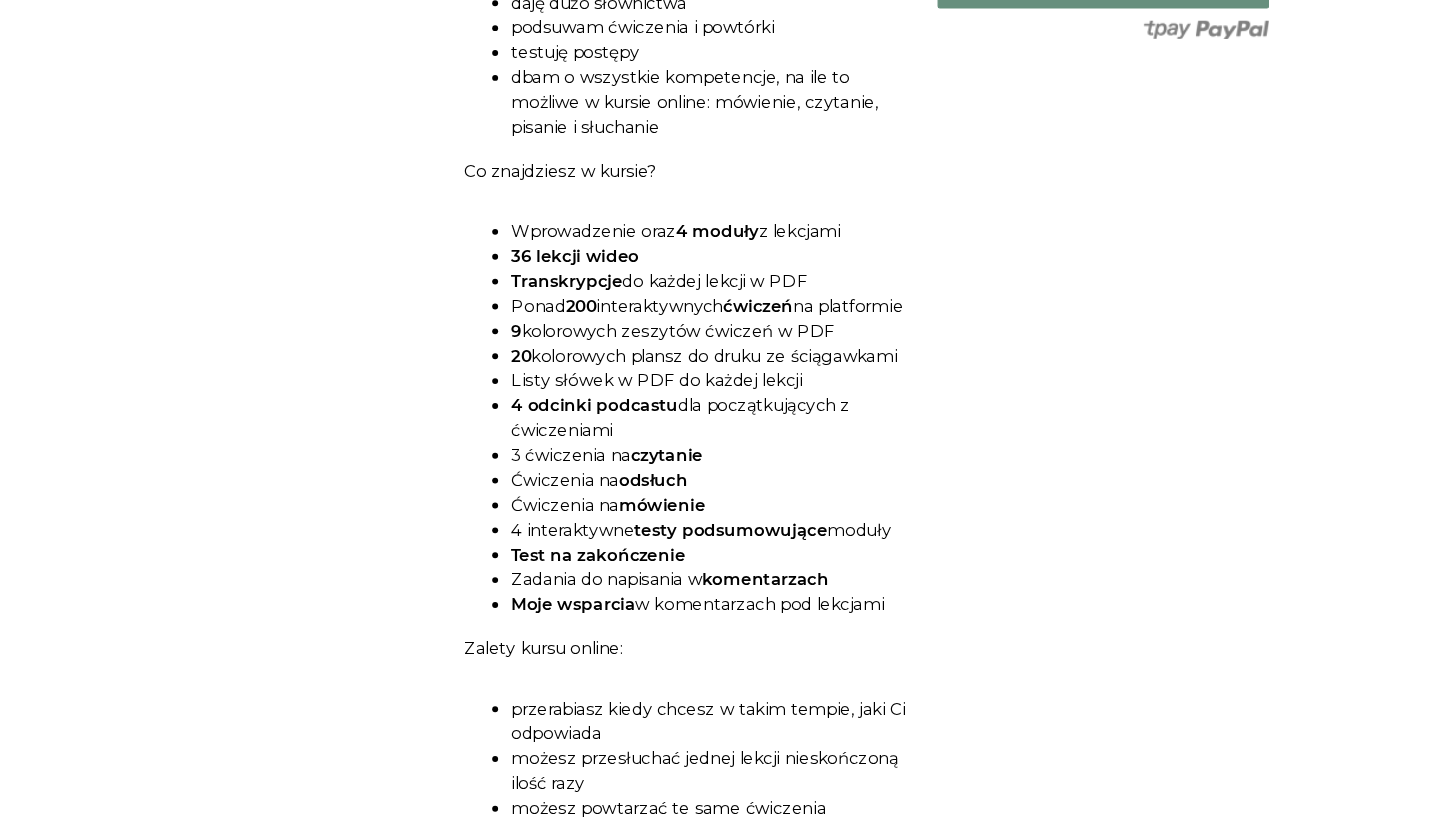 scroll, scrollTop: 998, scrollLeft: 0, axis: vertical 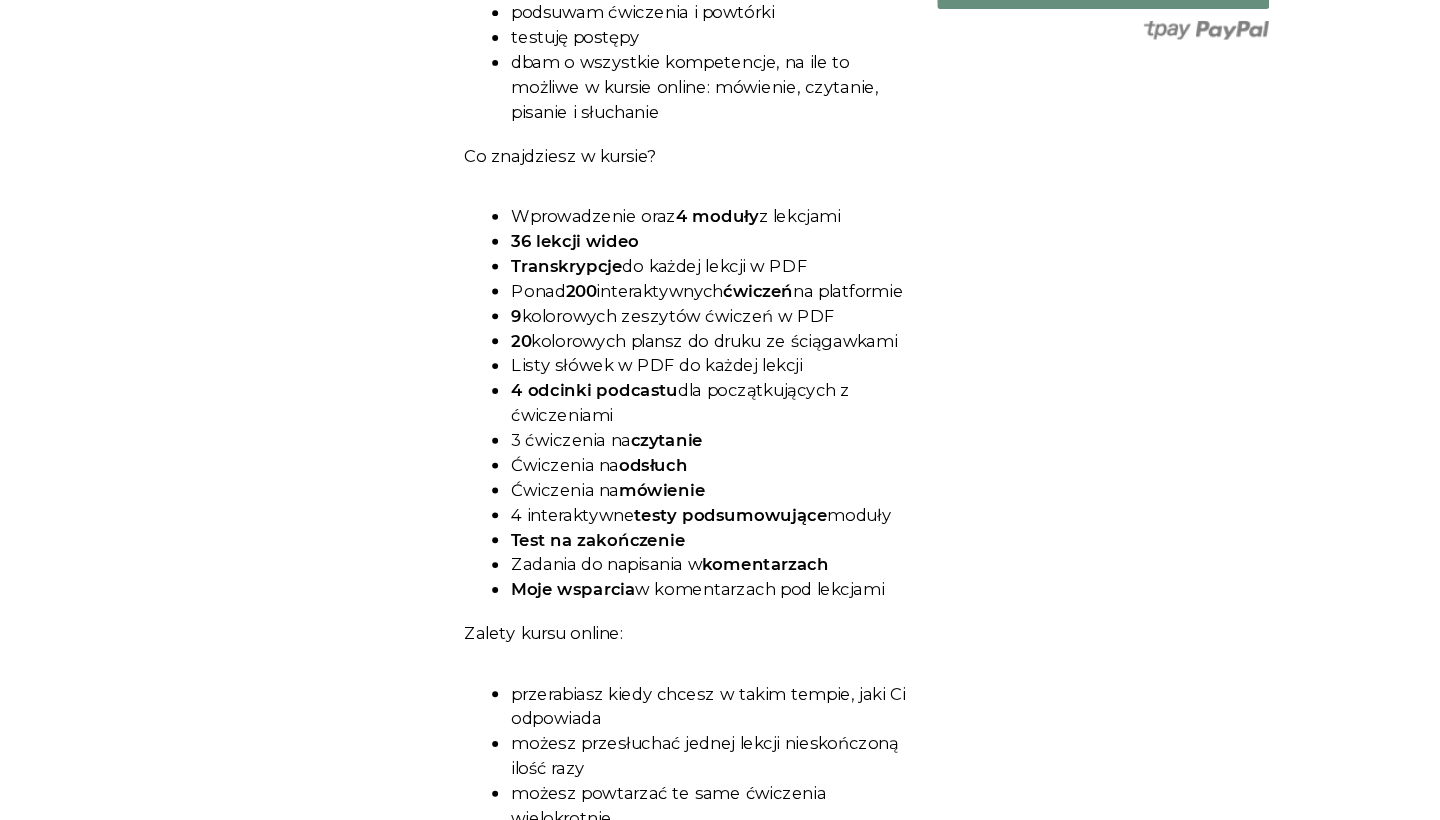 click on "999
Strona kursu" at bounding box center (1070, 200) 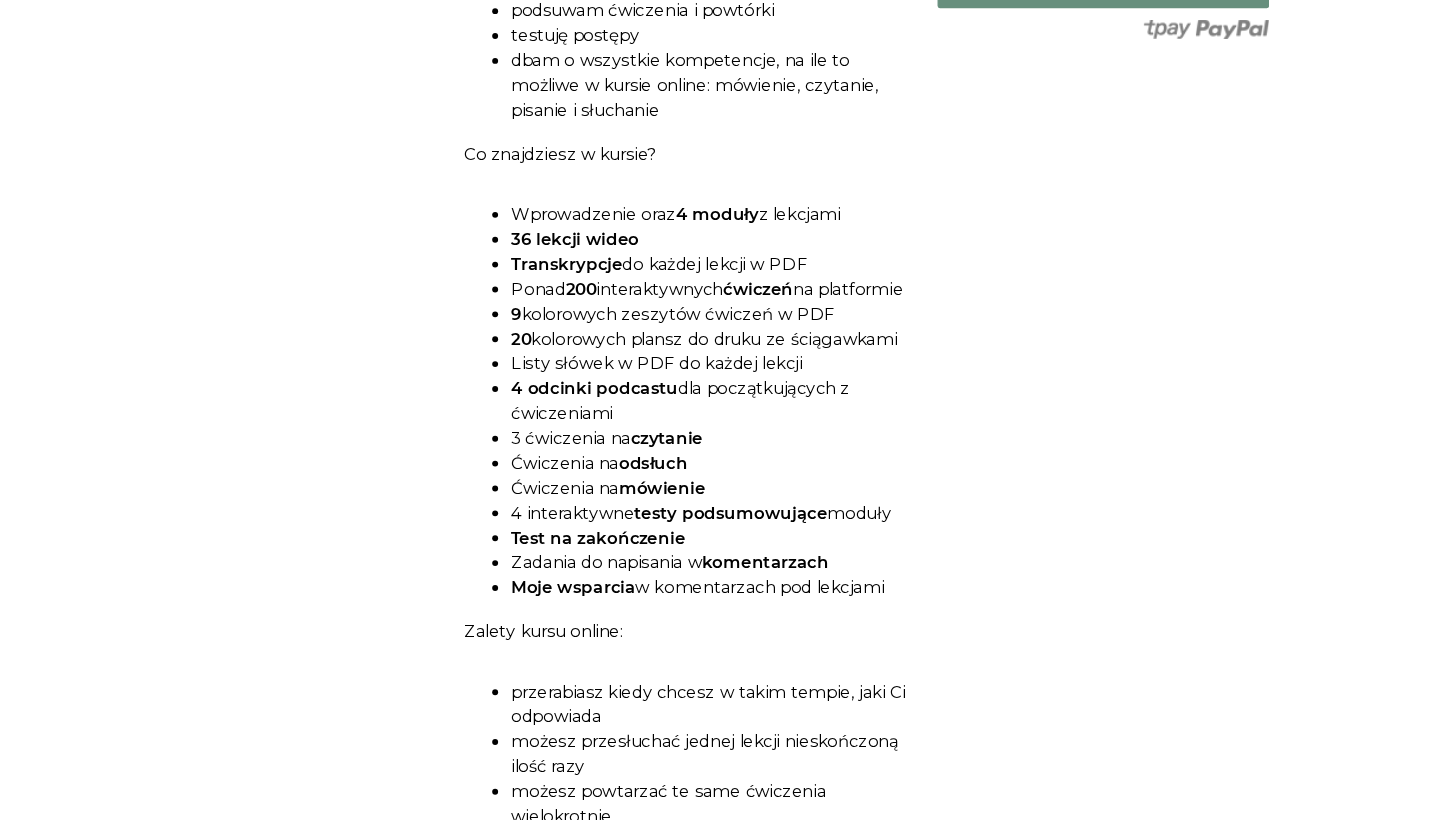 scroll, scrollTop: 1004, scrollLeft: 0, axis: vertical 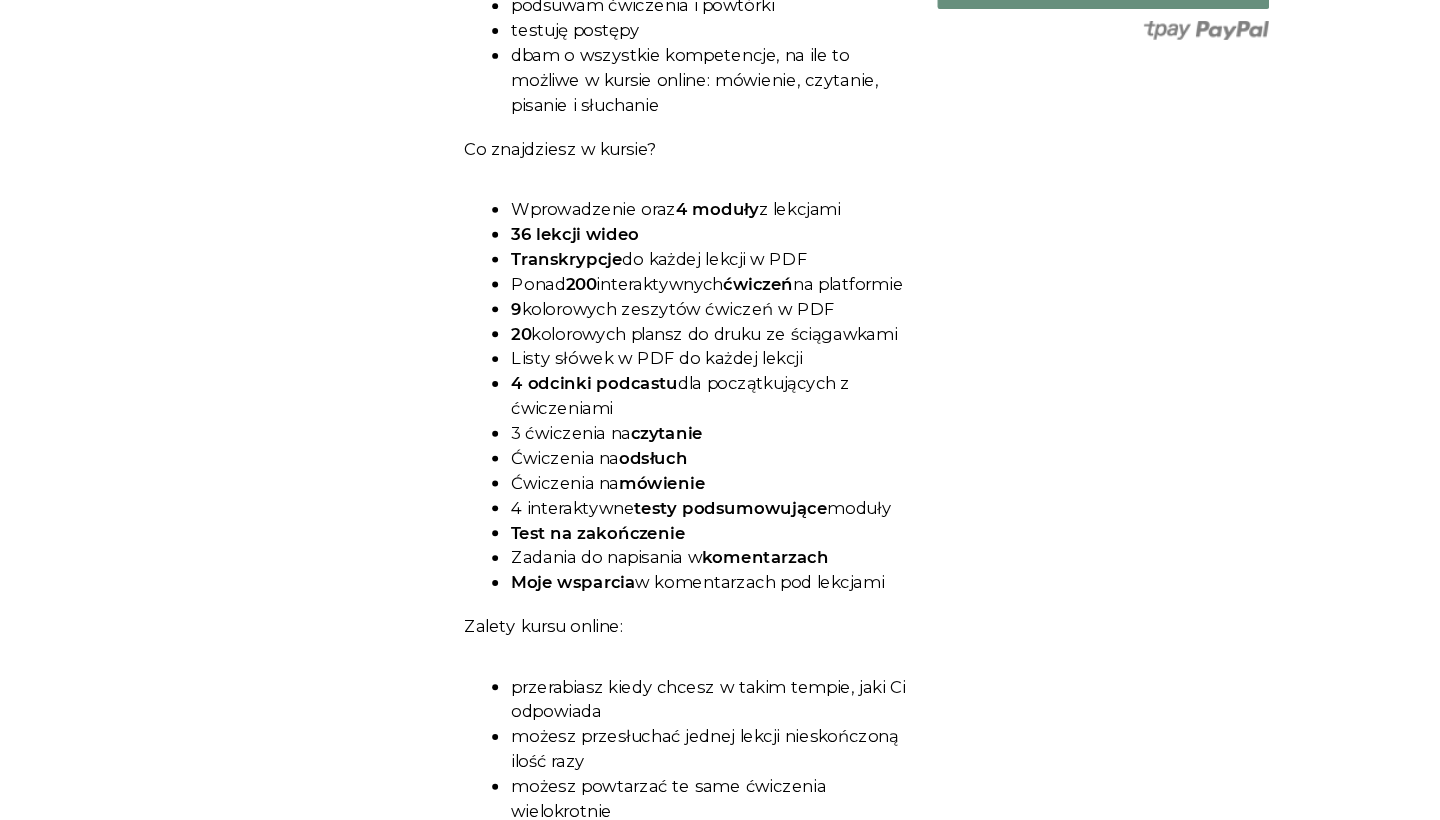 click on "999
Strona kursu" at bounding box center [1070, 194] 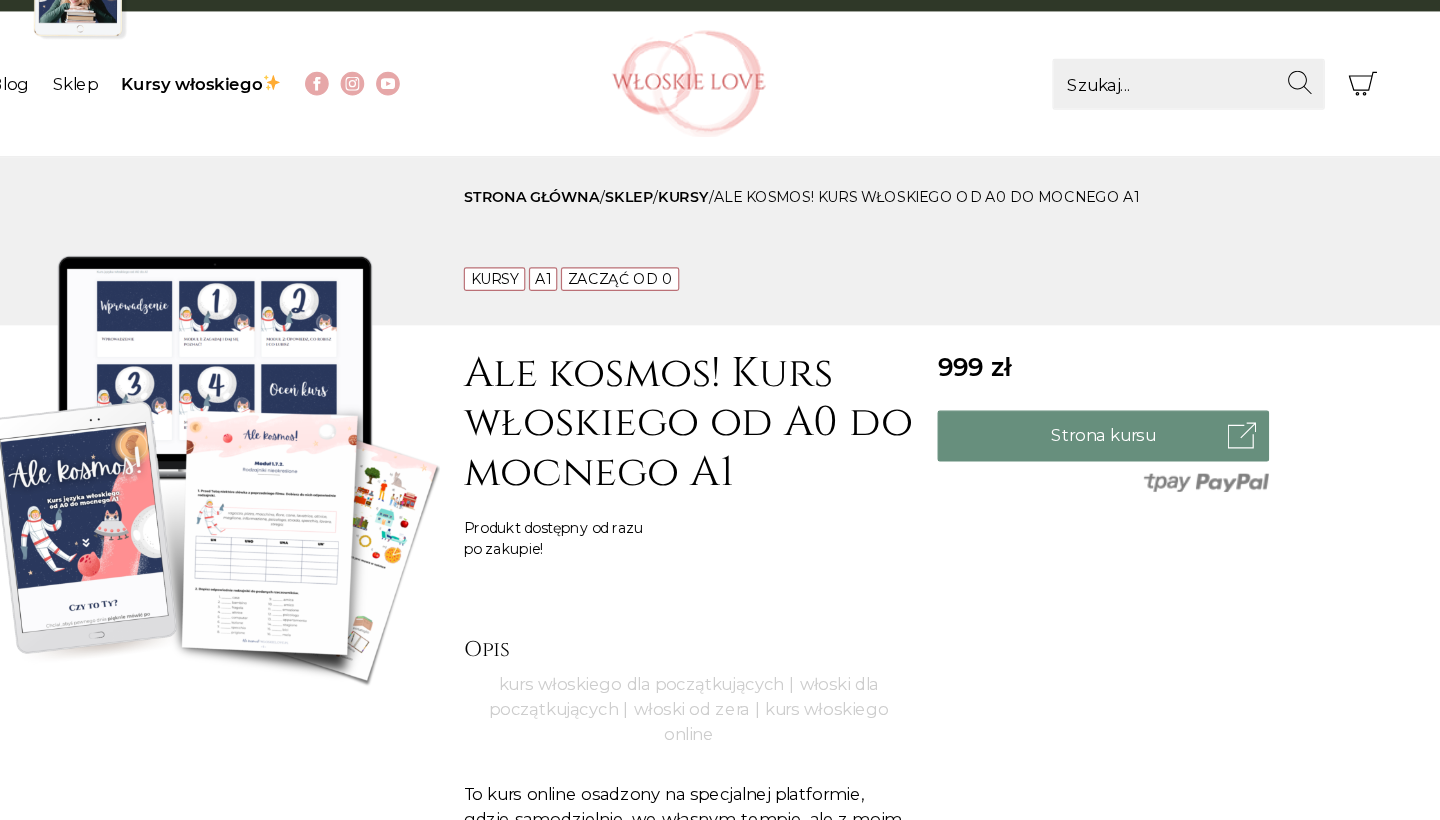 scroll, scrollTop: 35, scrollLeft: 0, axis: vertical 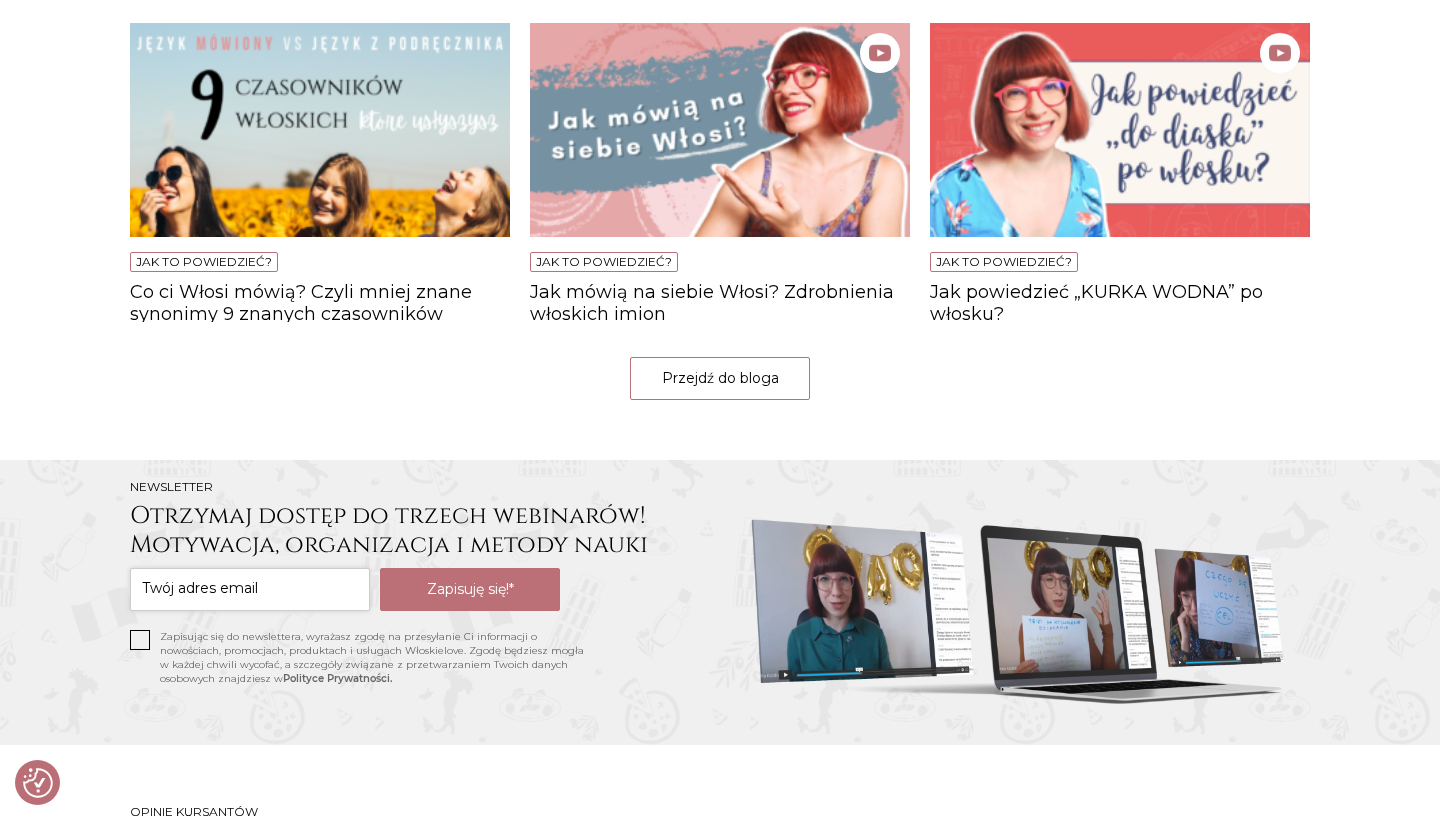 click at bounding box center (320, 130) 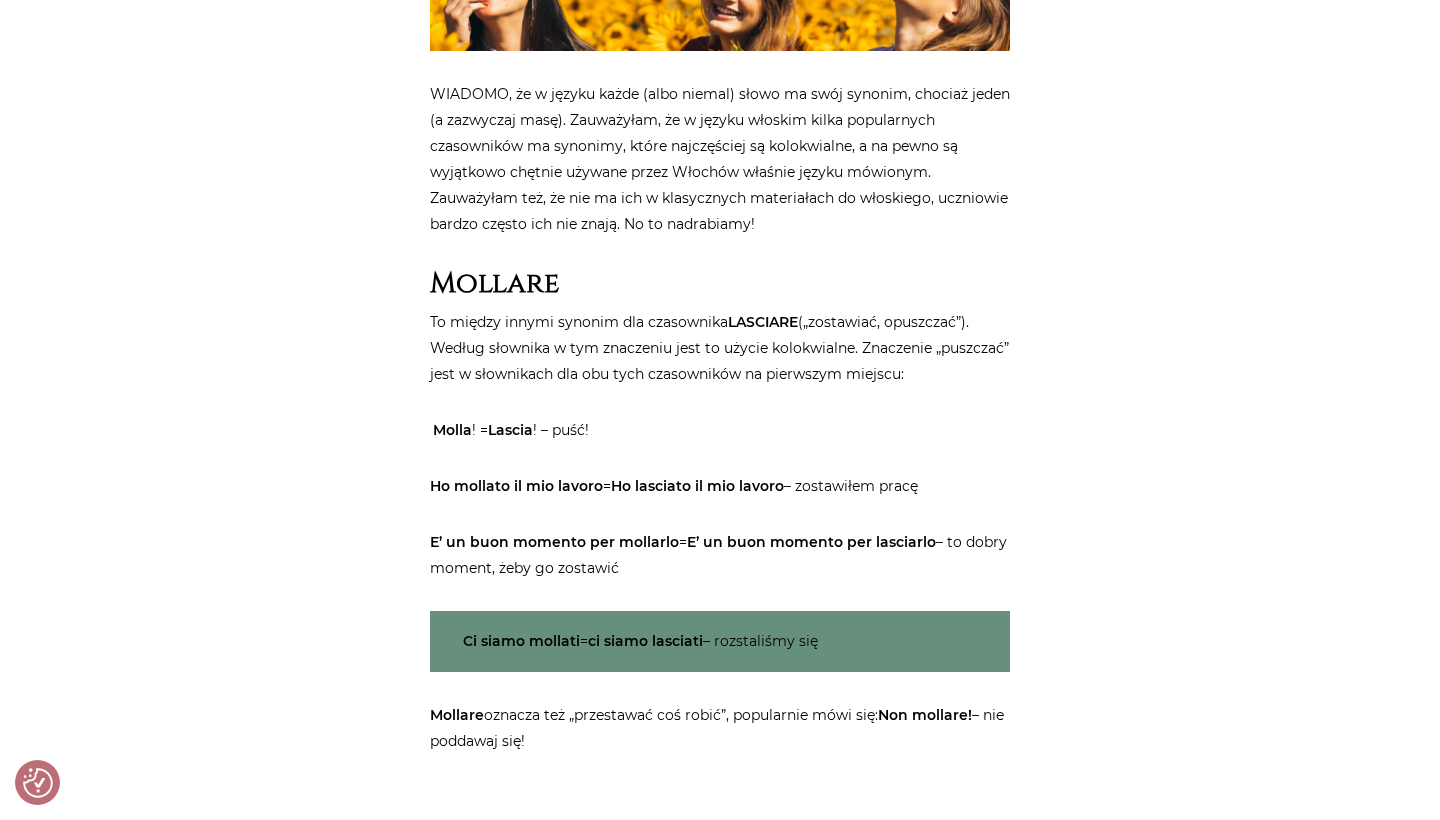 scroll, scrollTop: 1040, scrollLeft: 0, axis: vertical 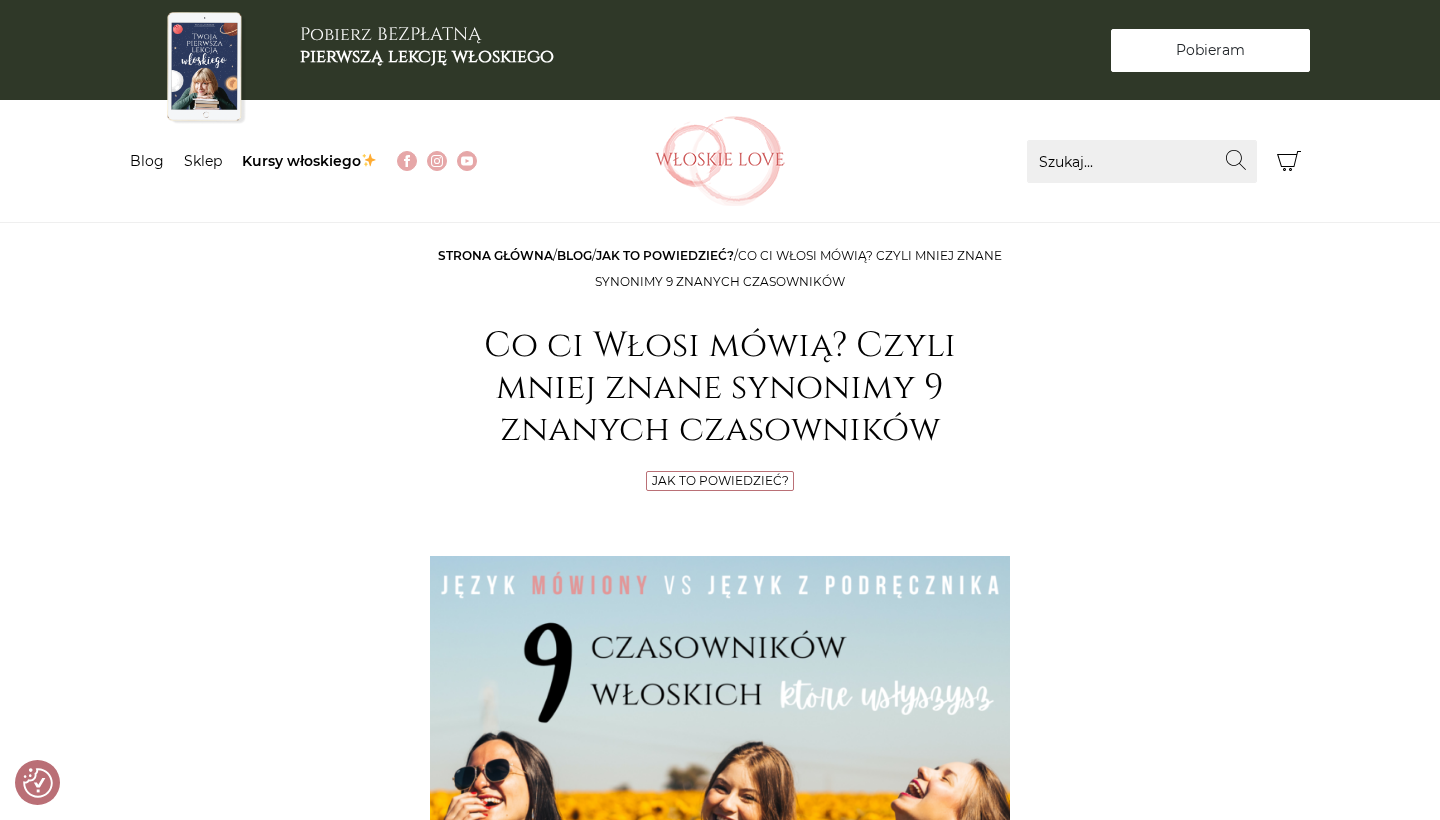 click on "Pobieram
Pobieram" at bounding box center (1210, 50) 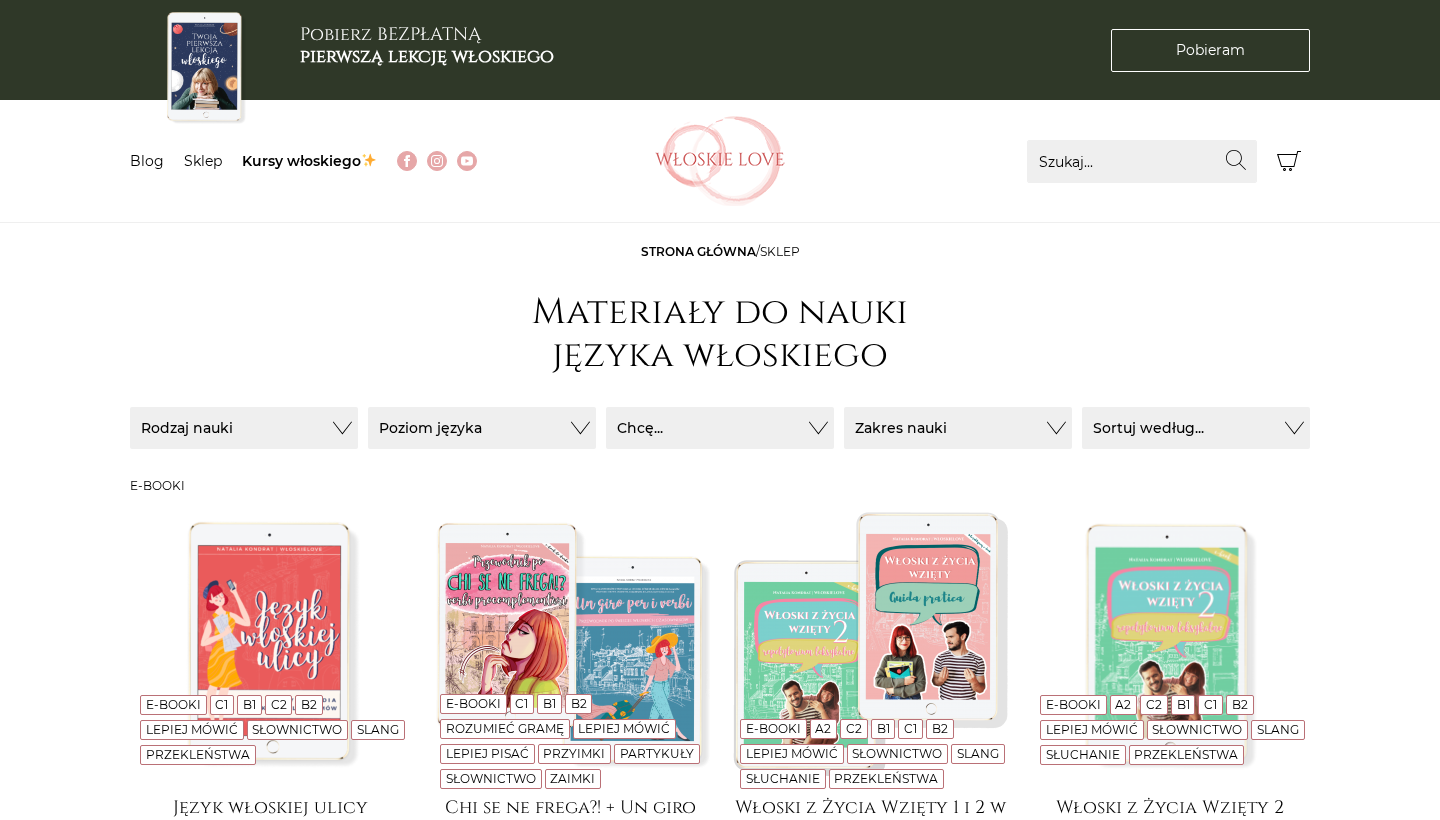scroll, scrollTop: 1453, scrollLeft: 0, axis: vertical 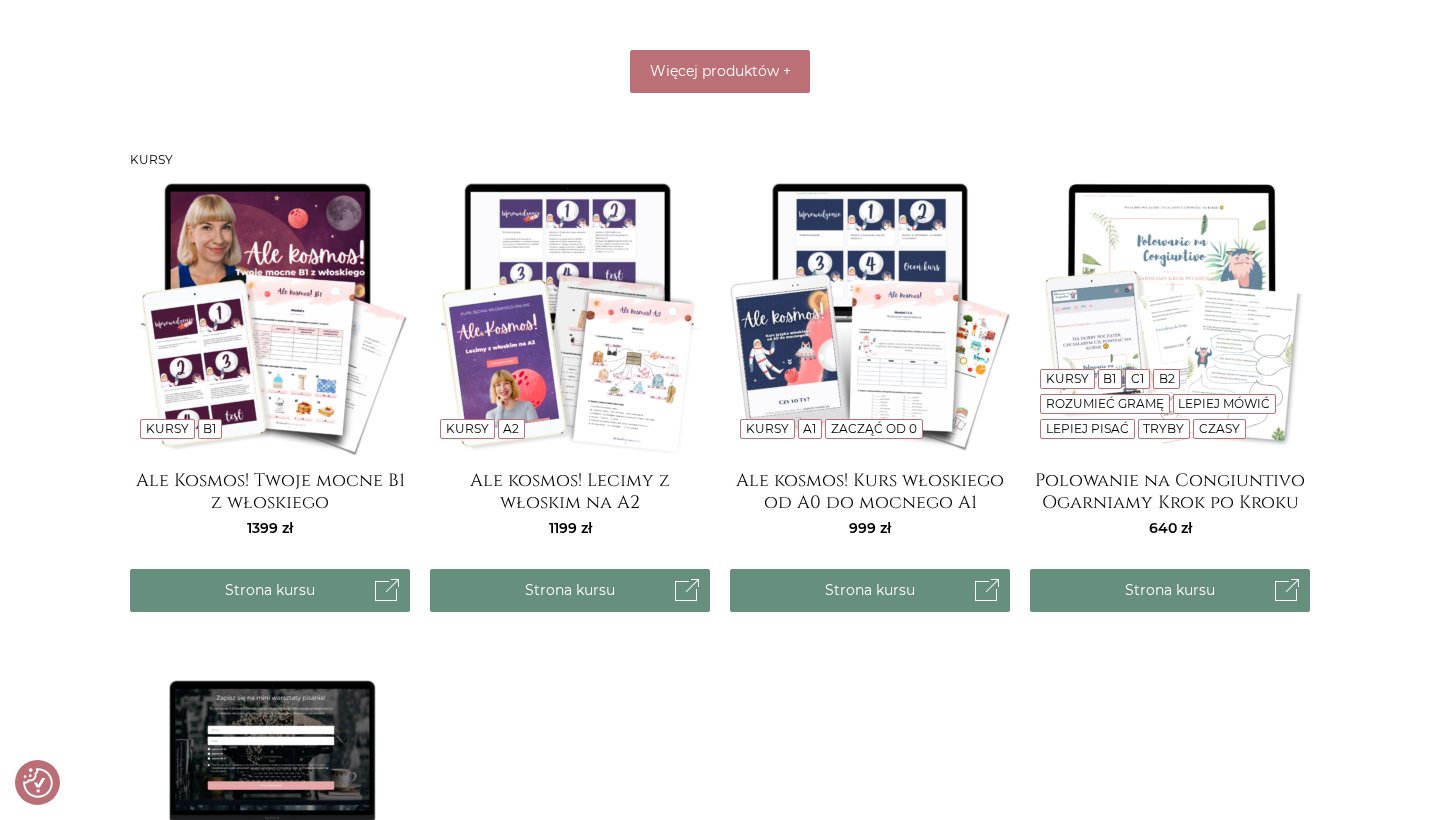 click at bounding box center (570, 315) 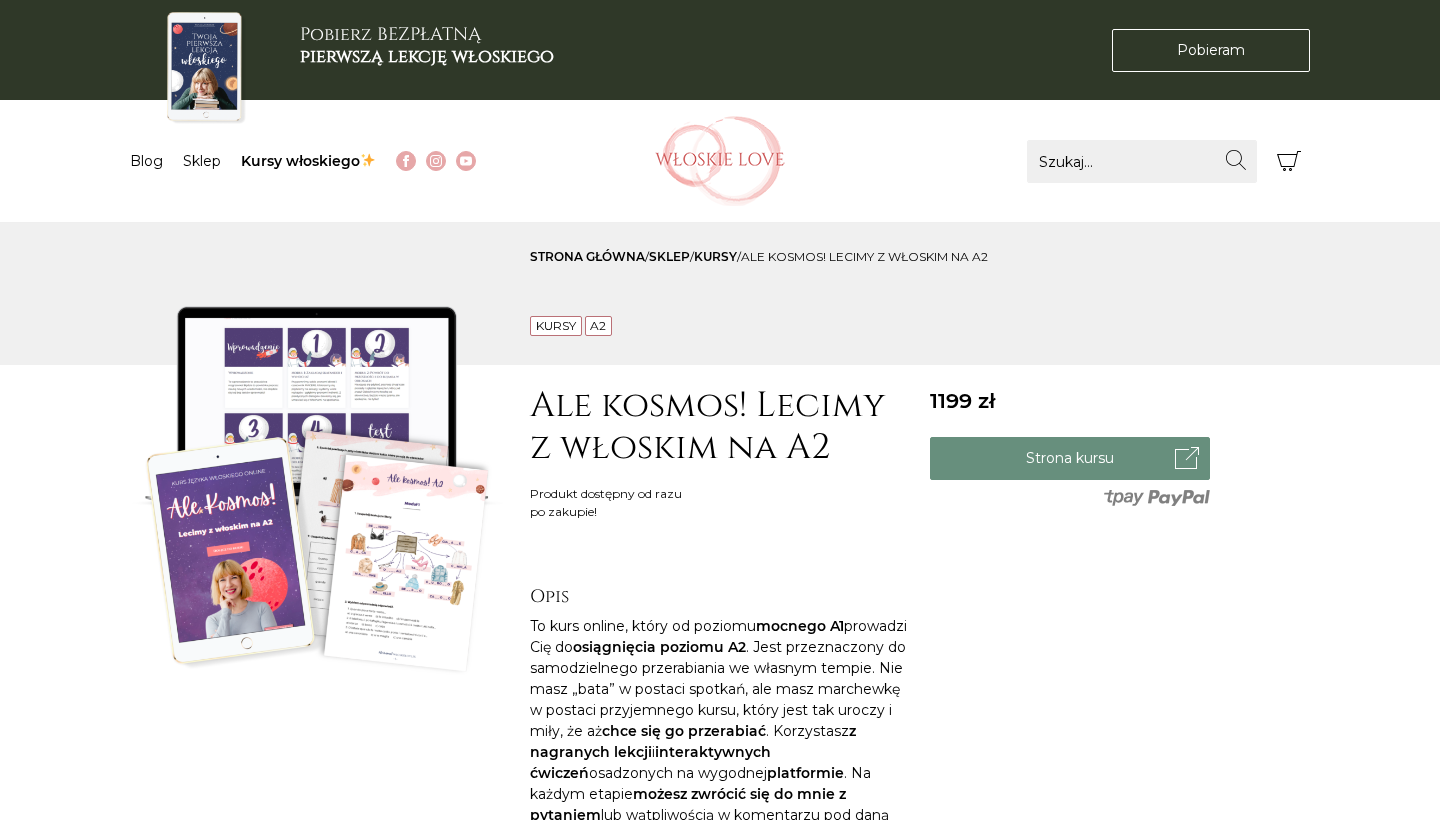 scroll, scrollTop: 0, scrollLeft: 0, axis: both 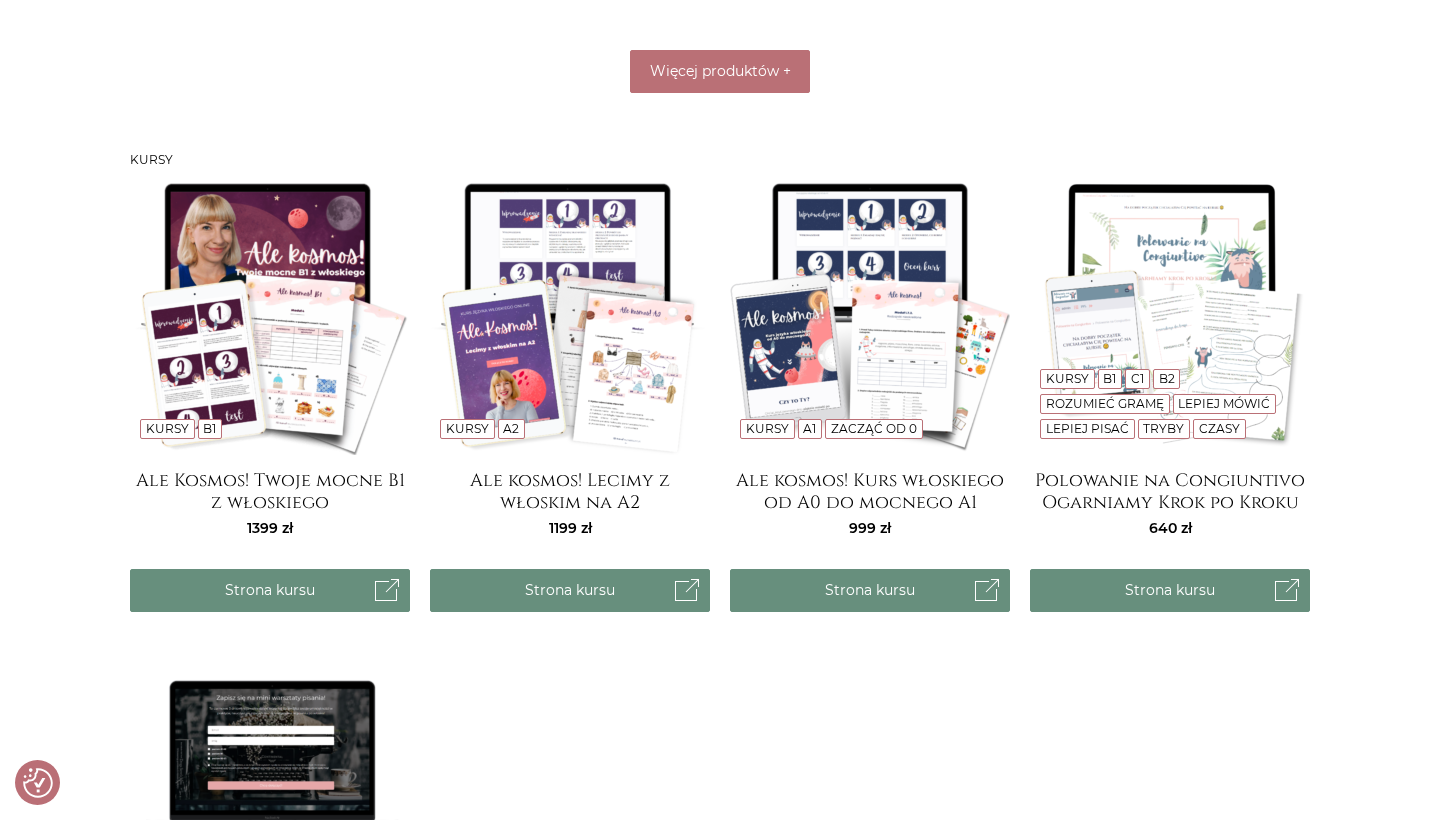 click at bounding box center [270, 315] 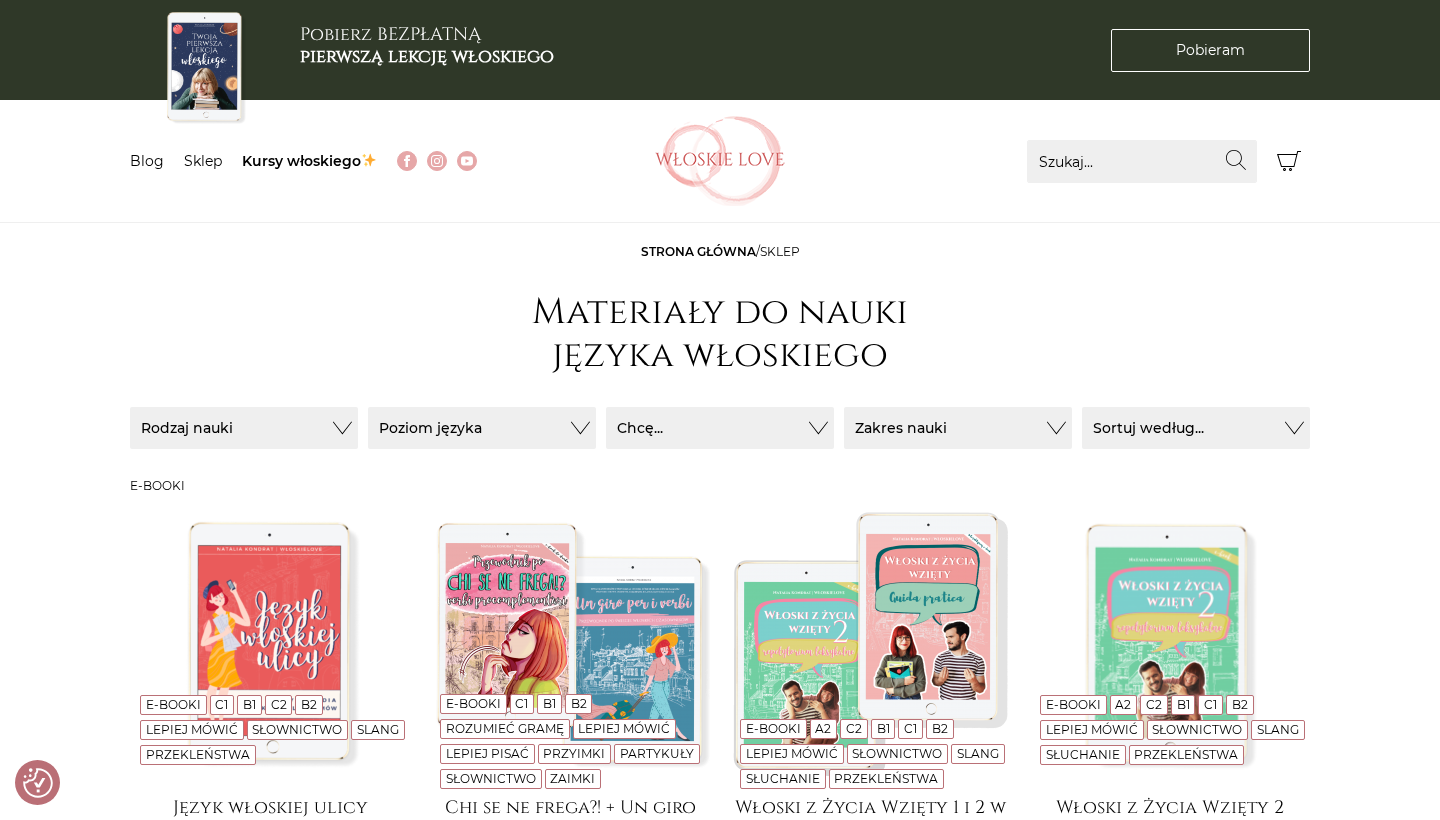 scroll, scrollTop: 0, scrollLeft: 0, axis: both 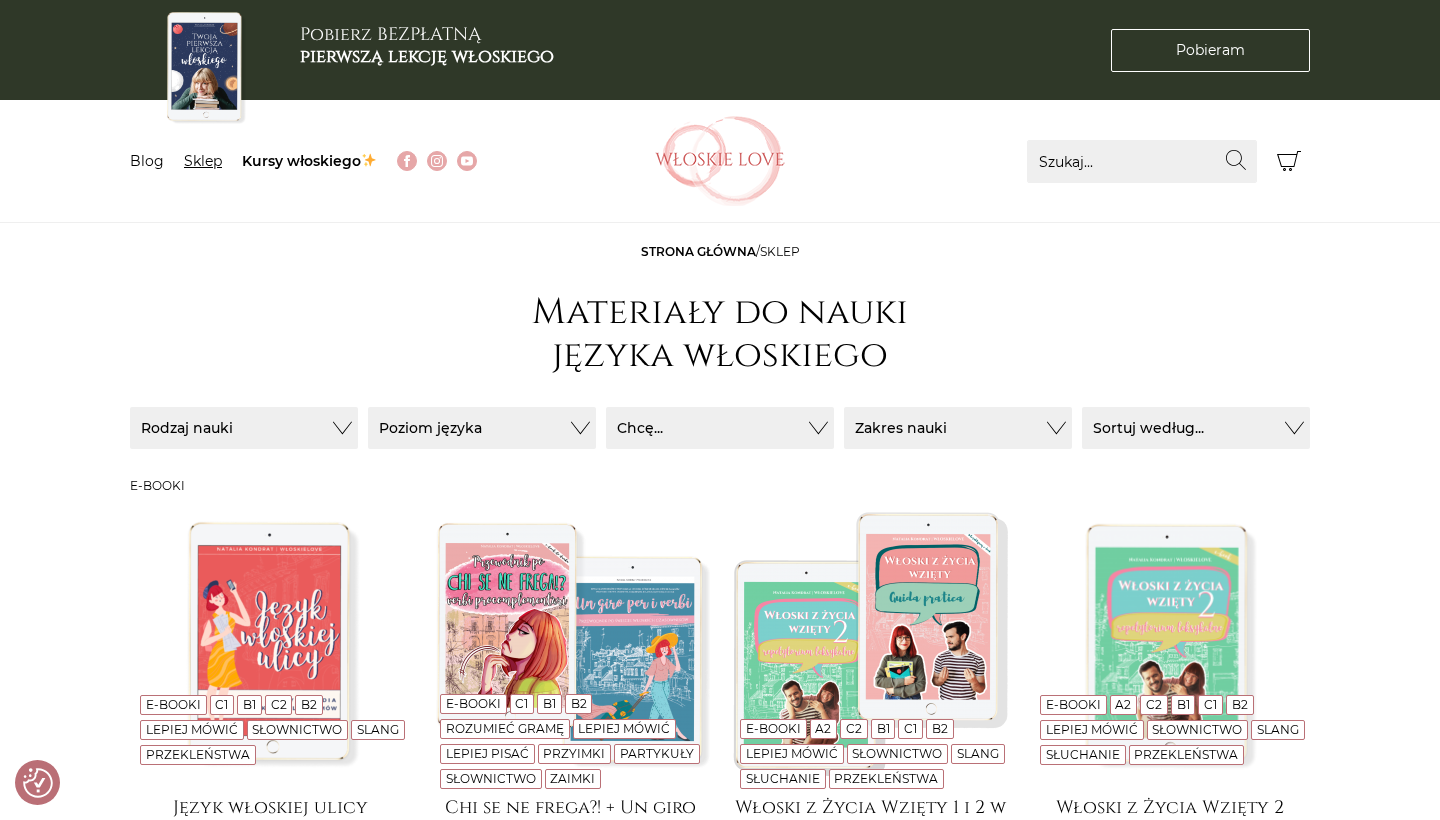 click on "Sklep" at bounding box center [203, 161] 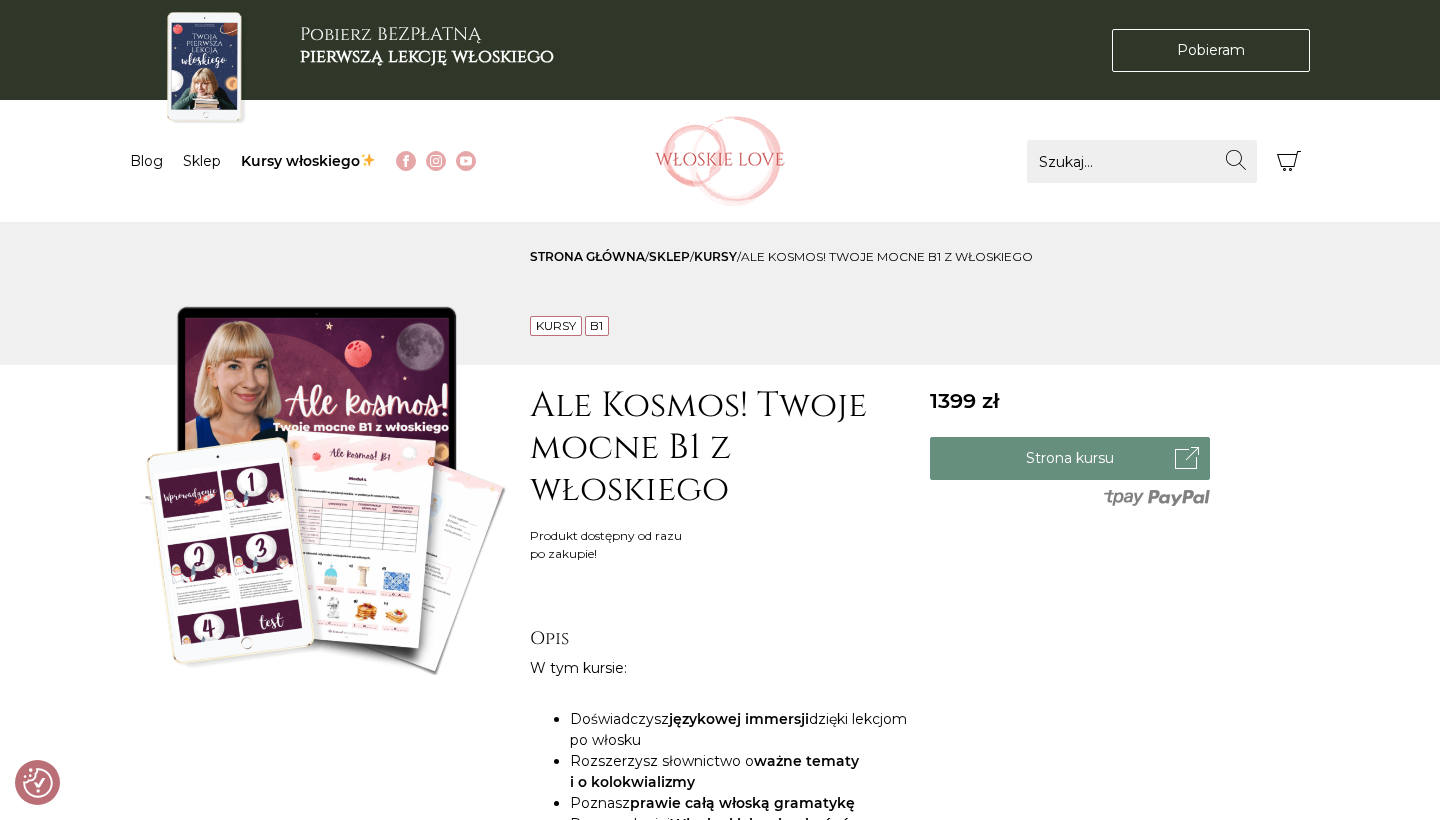 scroll, scrollTop: 143, scrollLeft: 0, axis: vertical 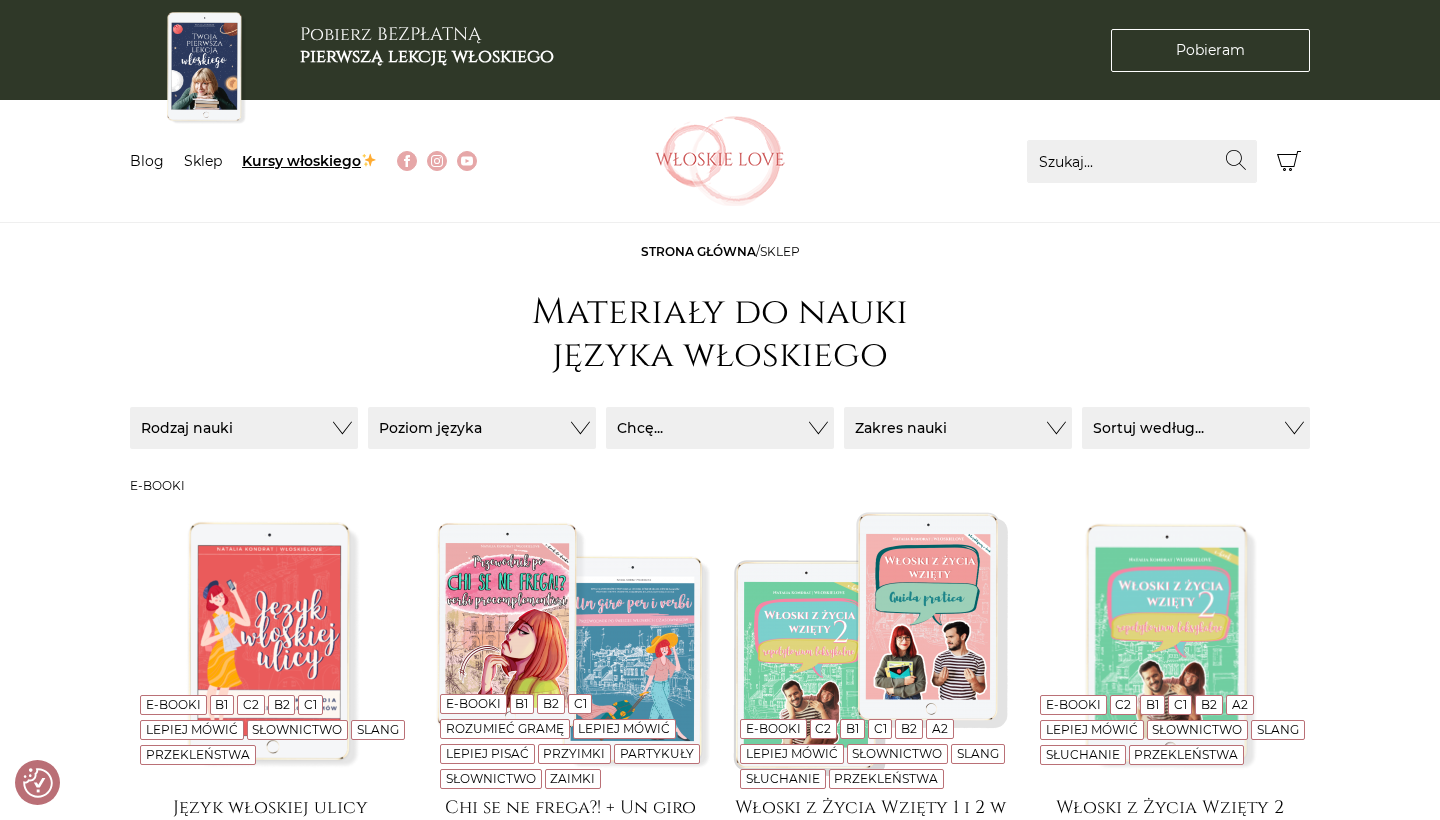 click on "Kursy włoskiego" at bounding box center (309, 161) 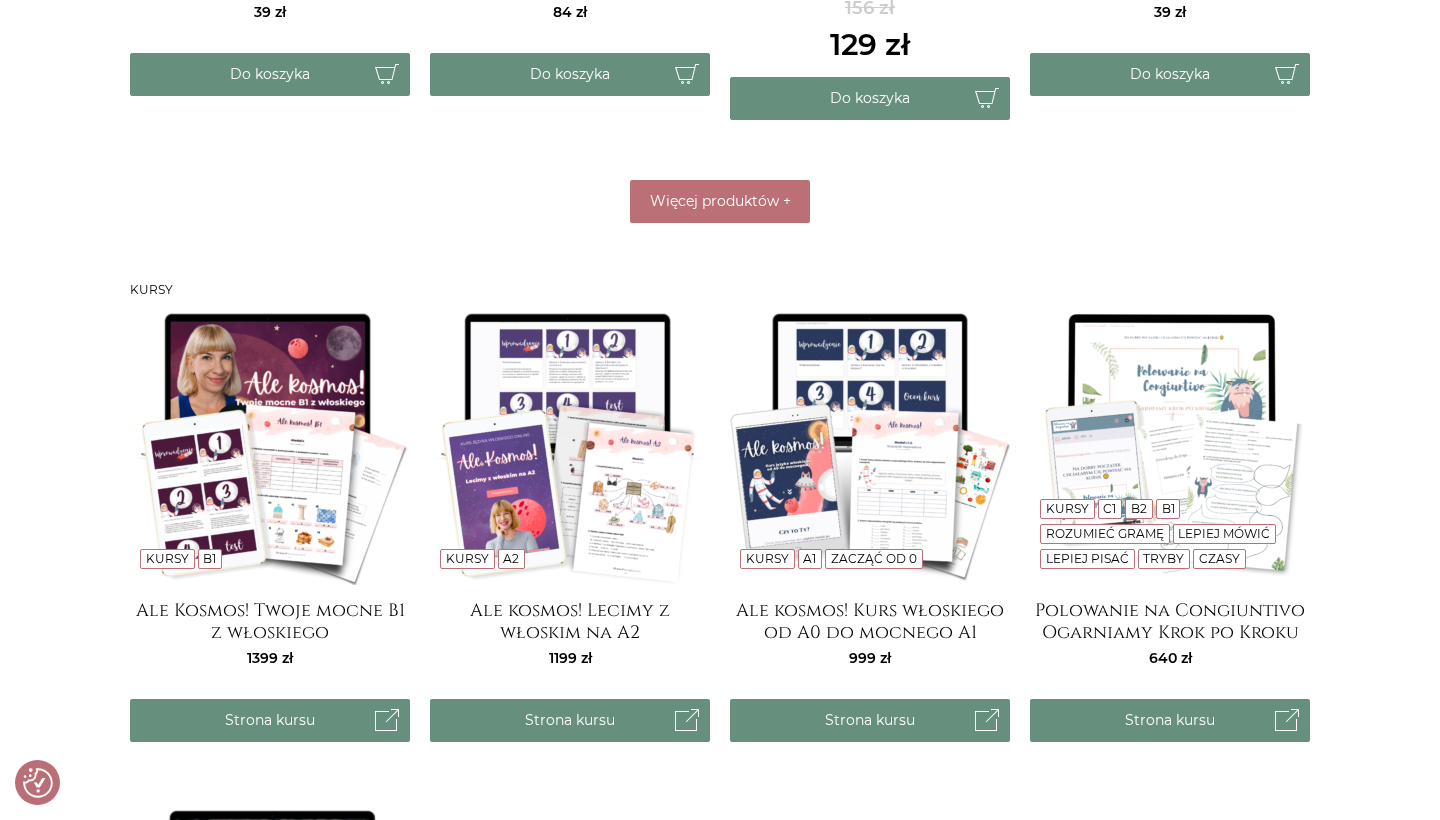 scroll, scrollTop: 1364, scrollLeft: 0, axis: vertical 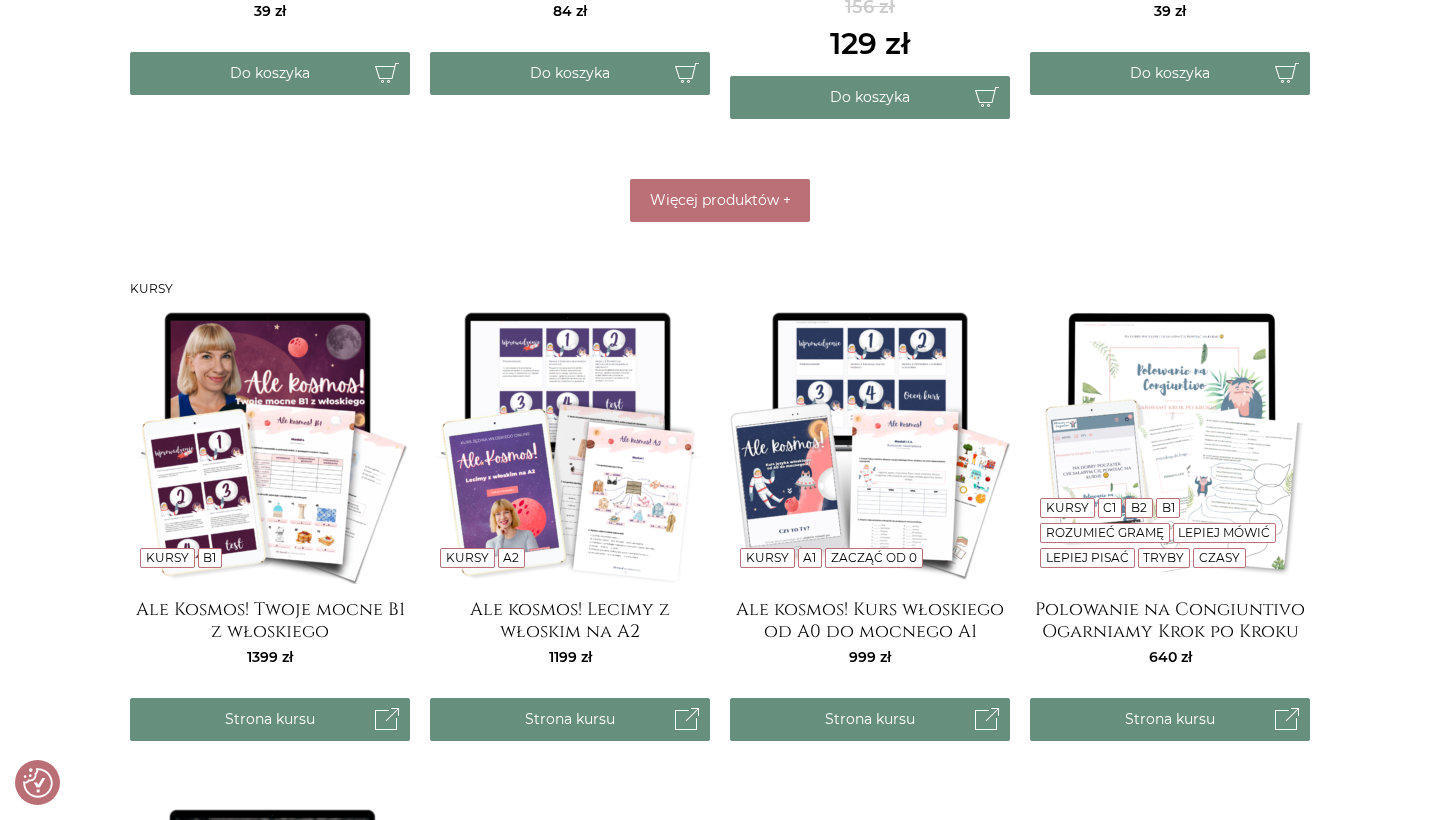 click on "E-booki
E-booki
B1
C2
B2
C1
Lepiej mówić
Słownictwo
Slang
Przekleństwa
Język włoskiej ulicy Encyklopedia włoskich wulgaryzmów
129
Do koszyka
E-booki
B1 B2 C1 Przyimki" at bounding box center [720, 765] 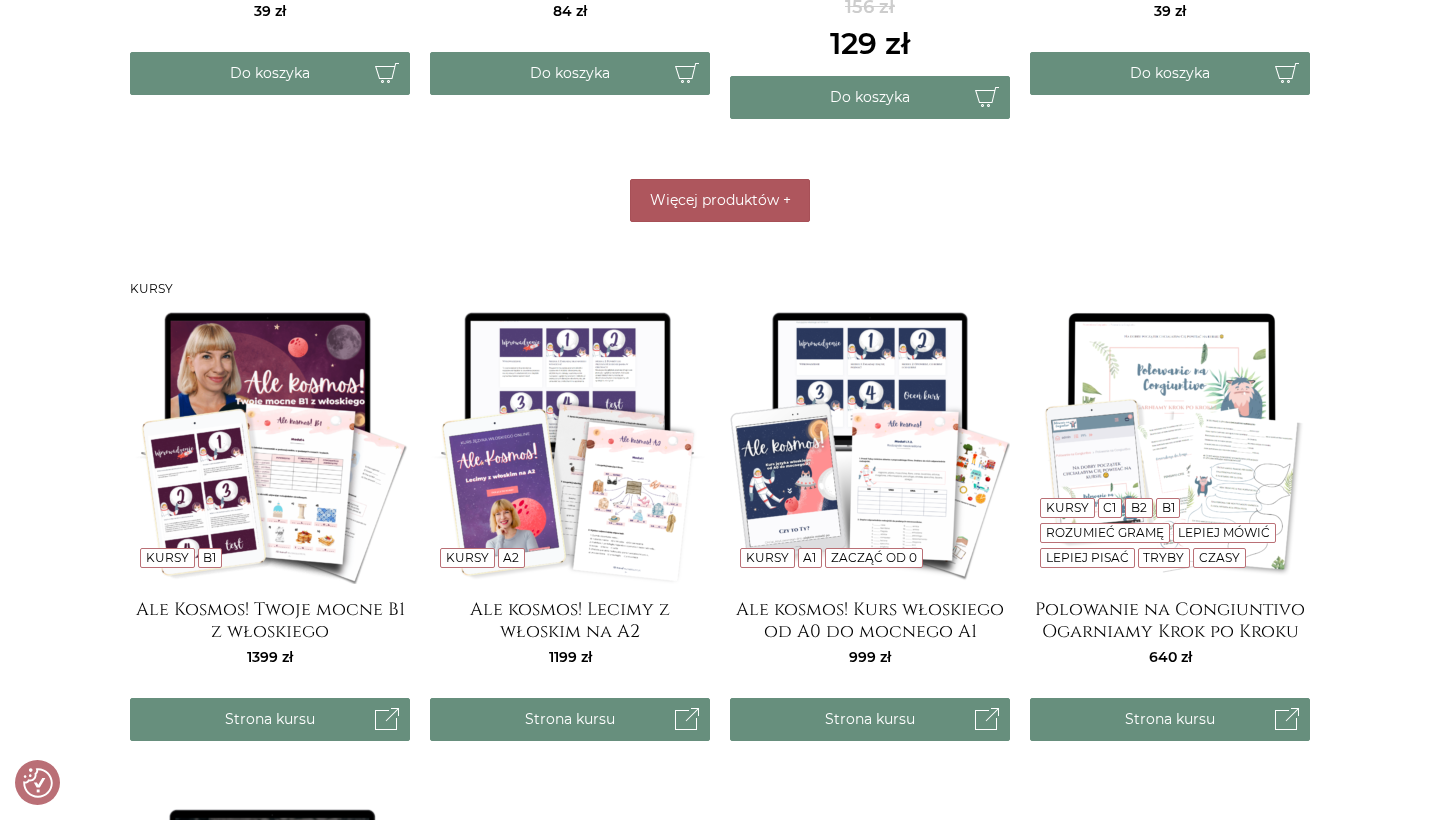 click on "Więcej produktów" at bounding box center [714, 200] 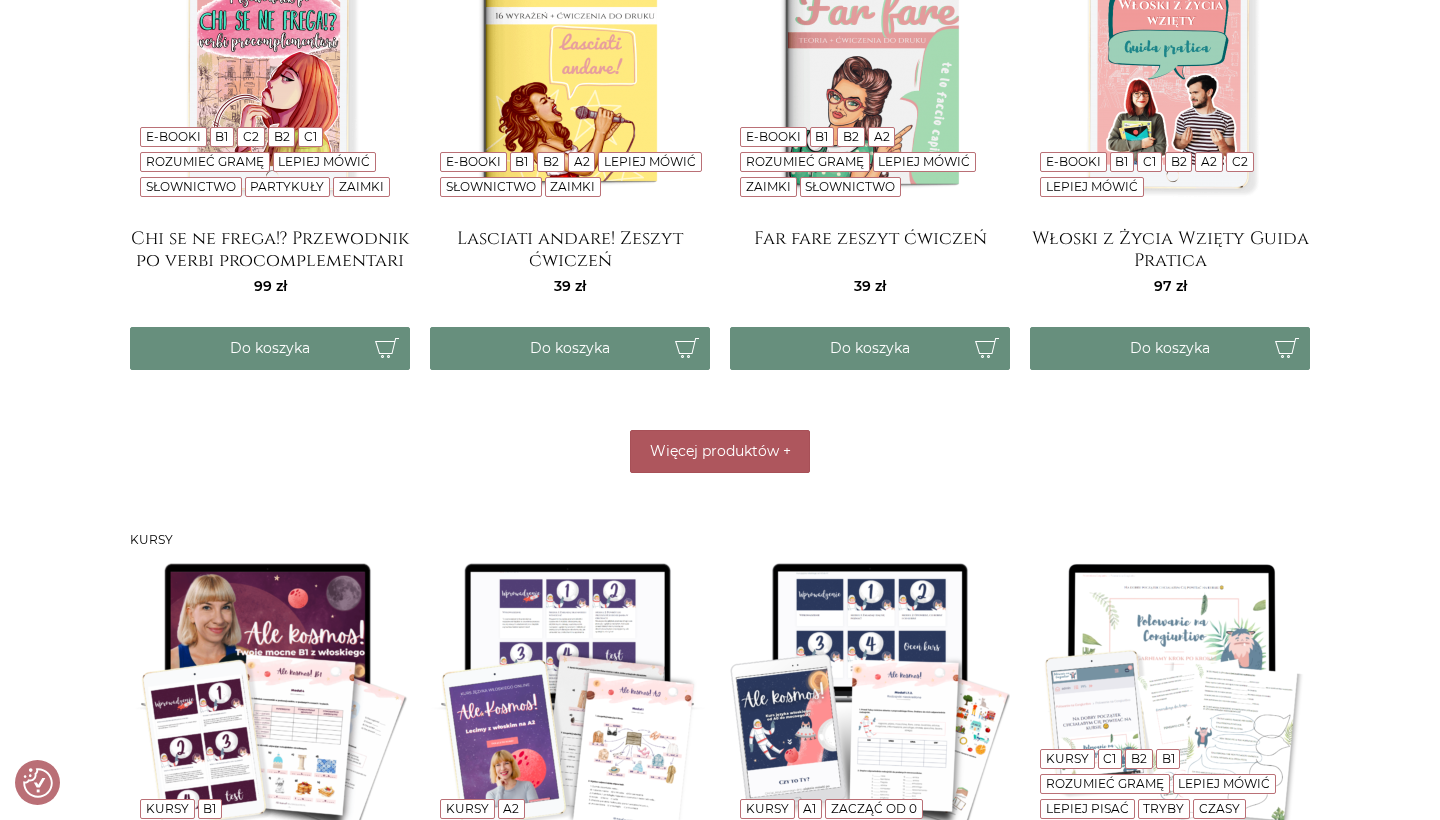 scroll, scrollTop: 1611, scrollLeft: 0, axis: vertical 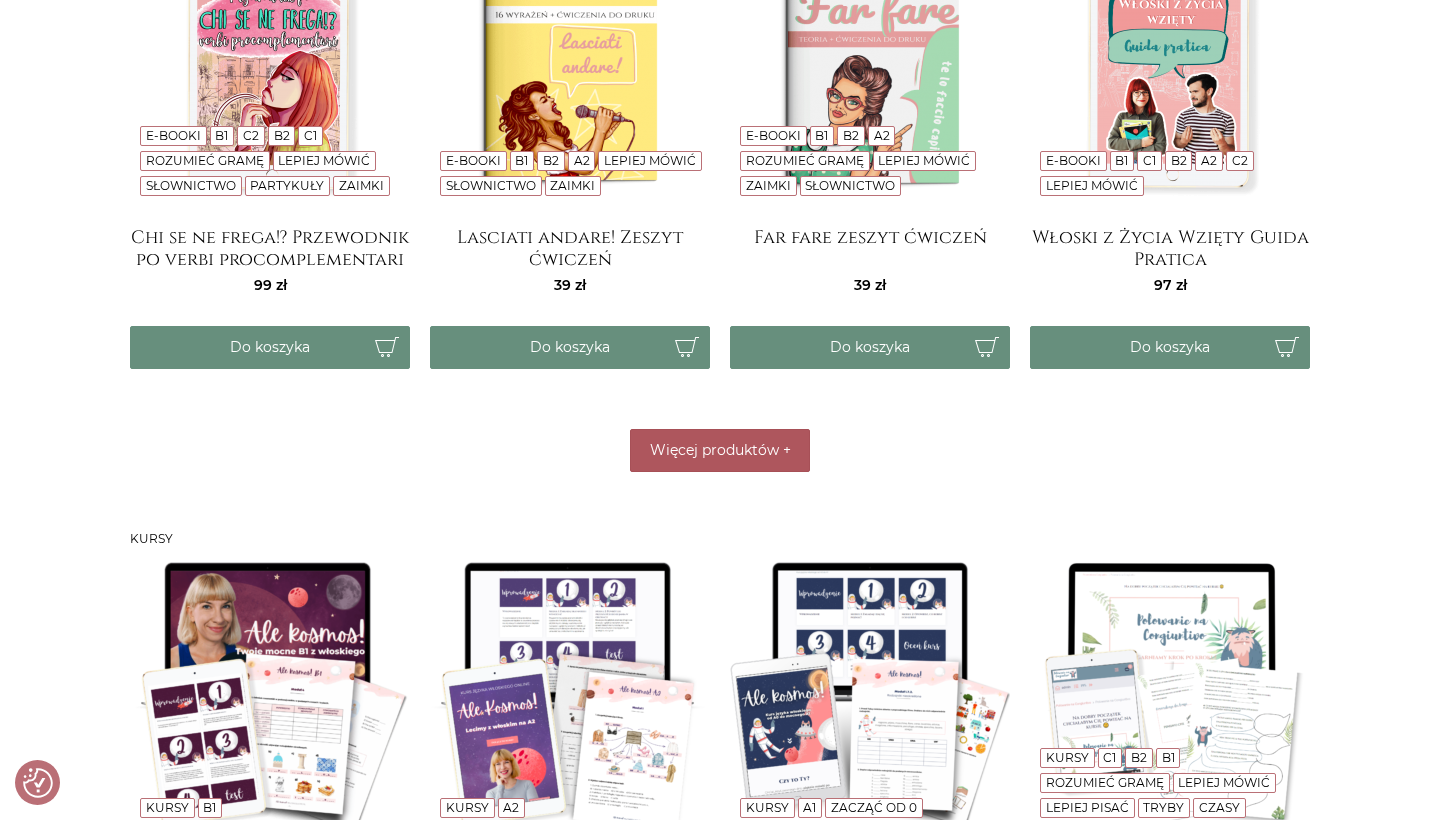click on "Więcej produktów   +" at bounding box center [720, 450] 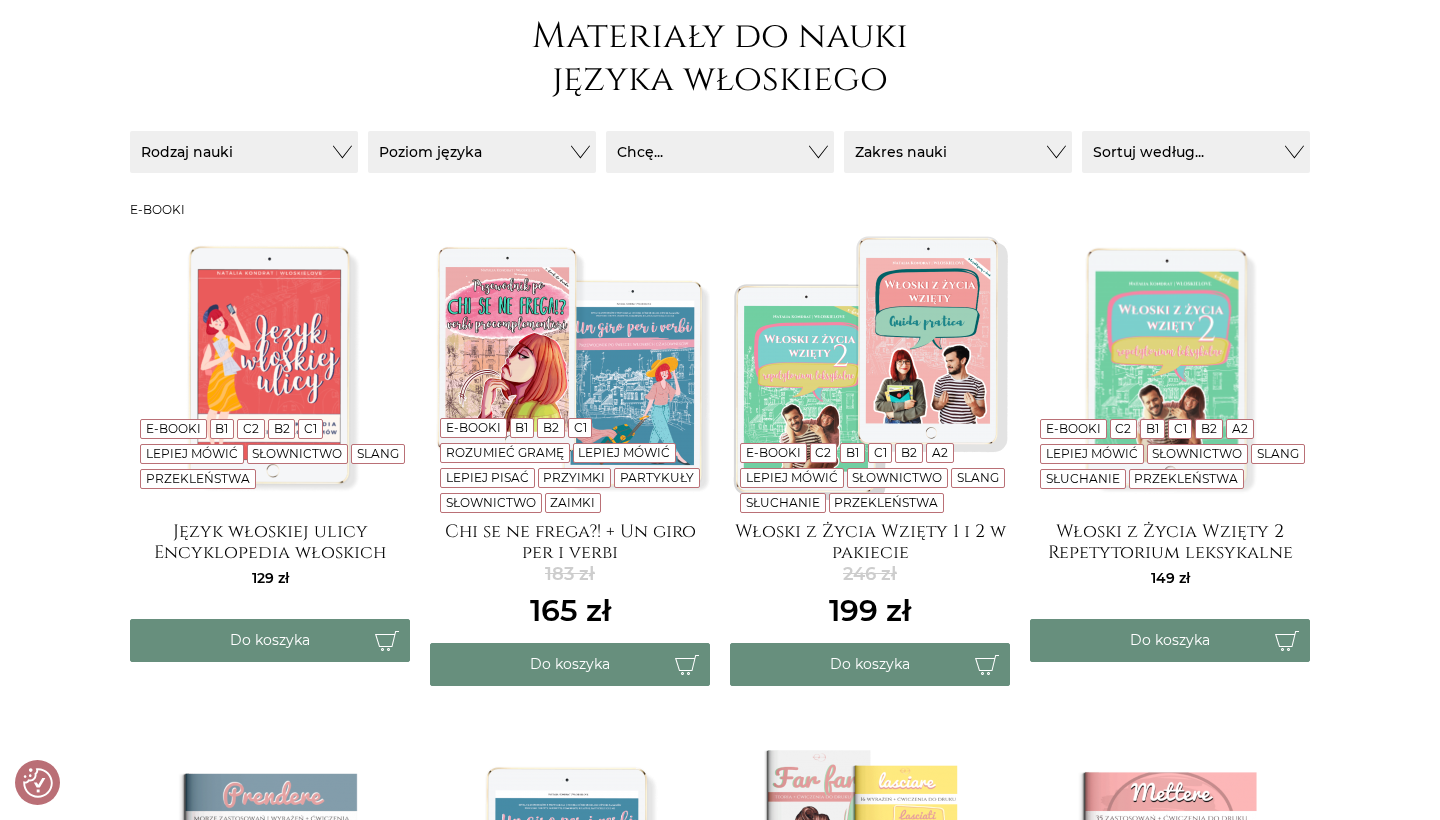 scroll, scrollTop: 282, scrollLeft: 0, axis: vertical 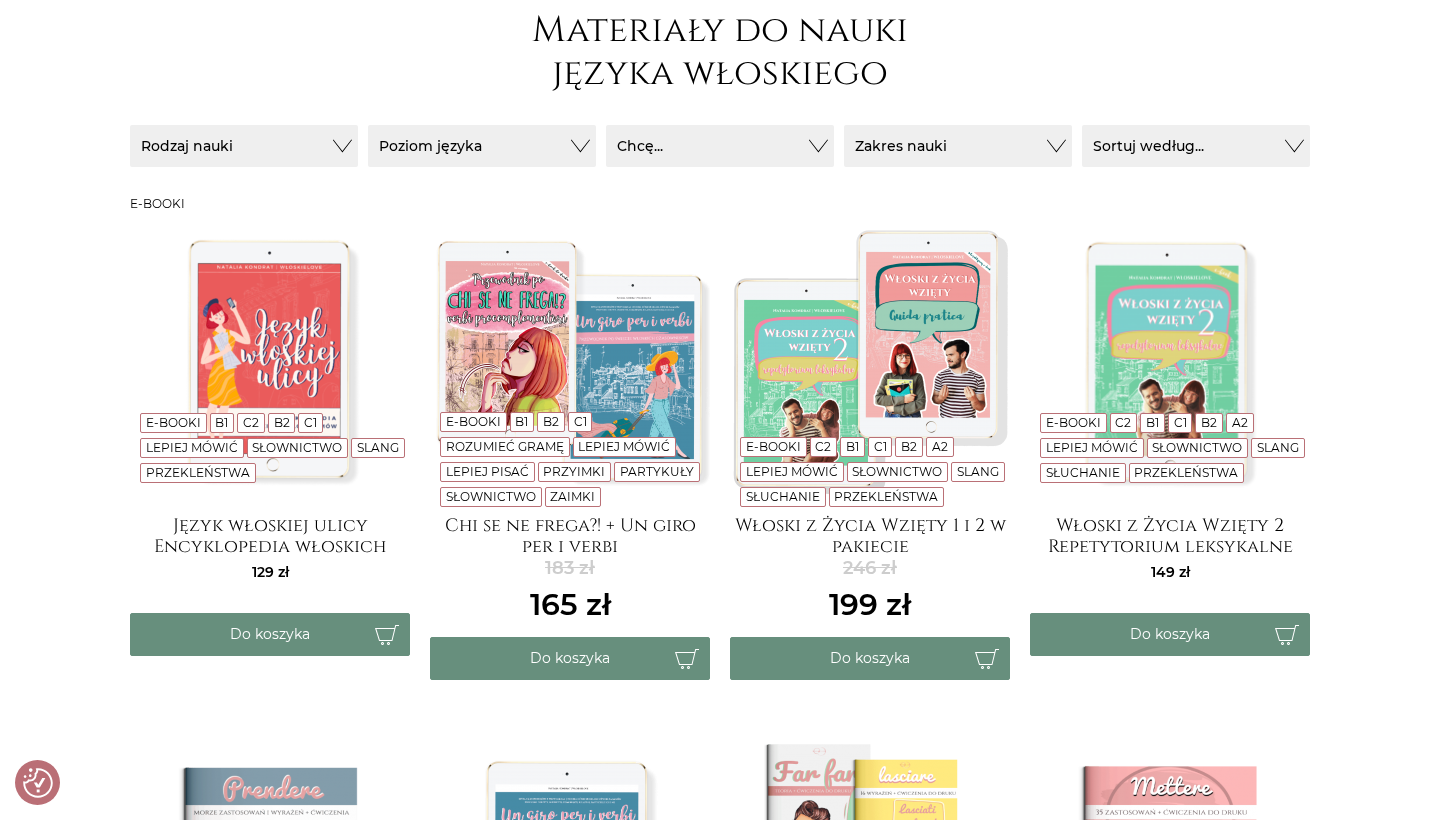 click at bounding box center (270, 360) 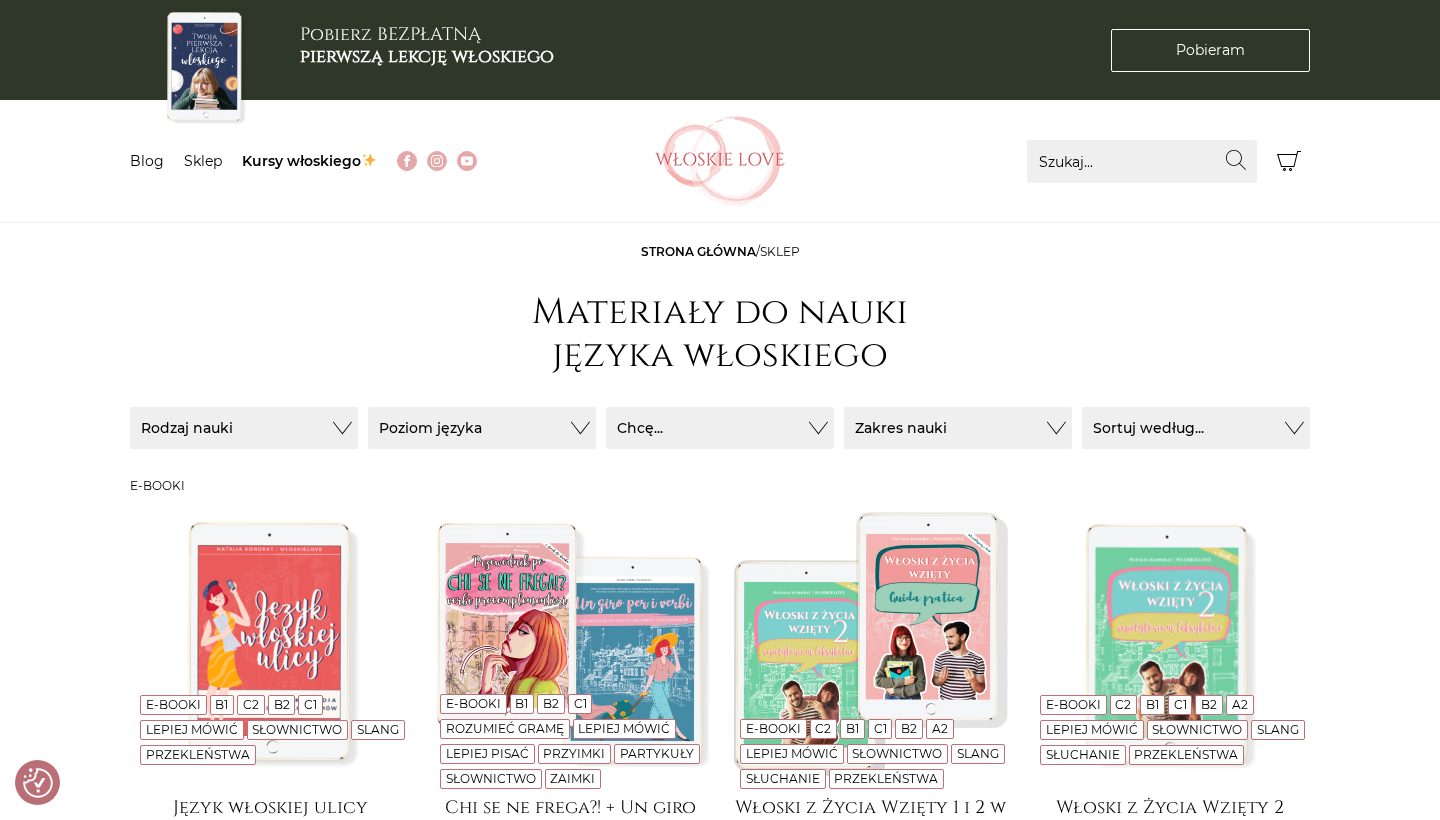 scroll, scrollTop: 0, scrollLeft: 0, axis: both 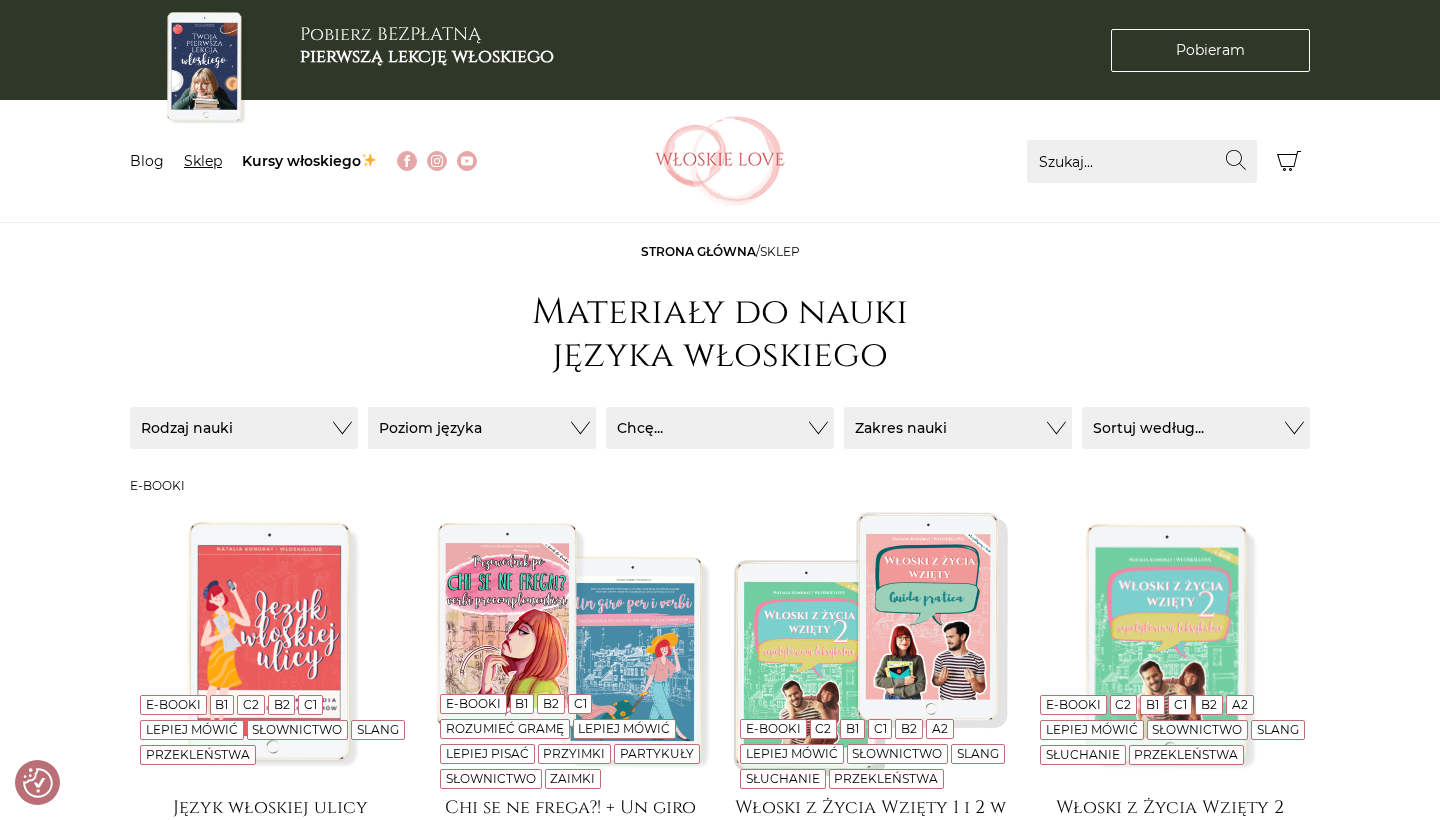click on "Sklep" at bounding box center [203, 161] 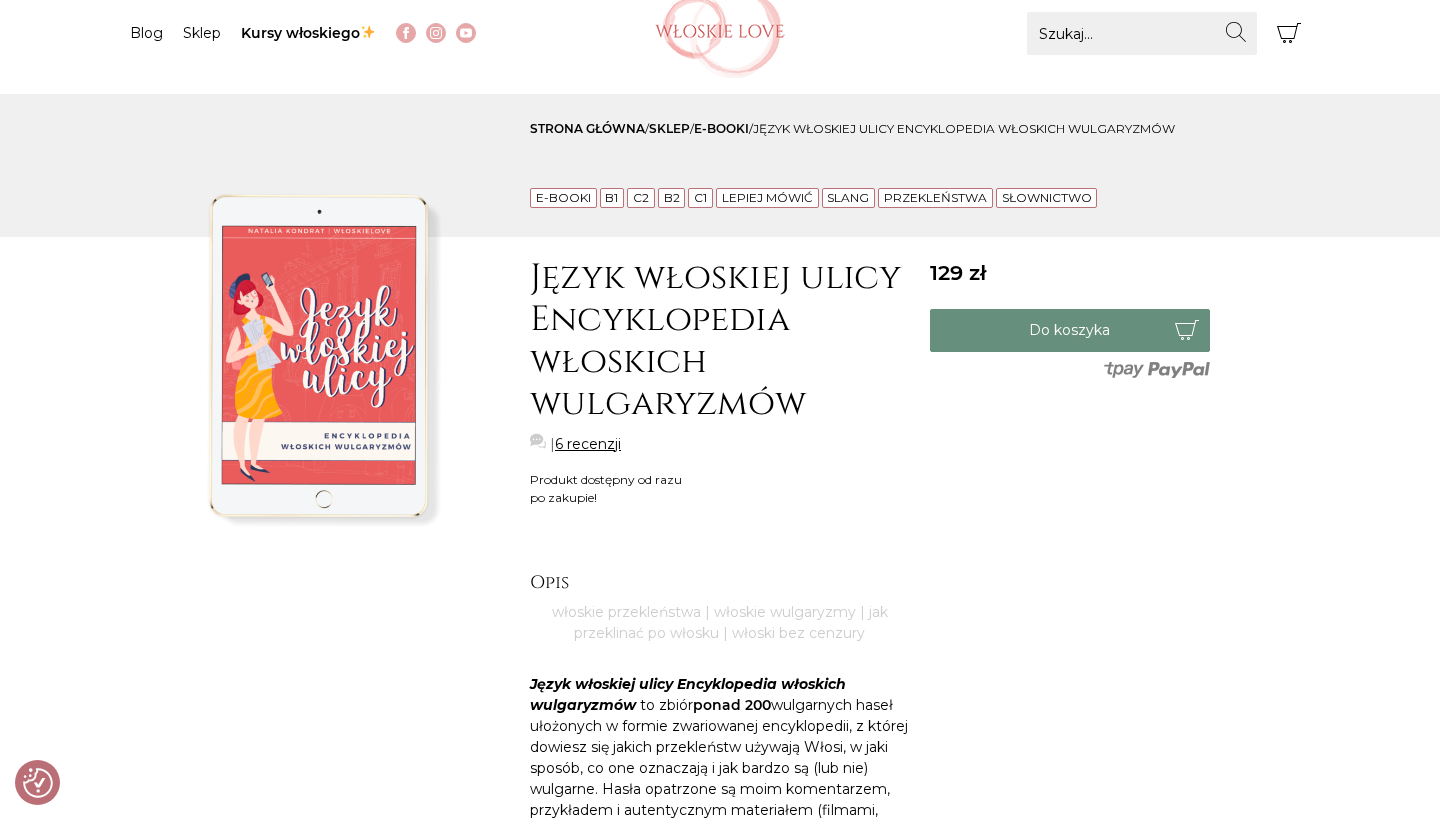 scroll, scrollTop: 205, scrollLeft: 0, axis: vertical 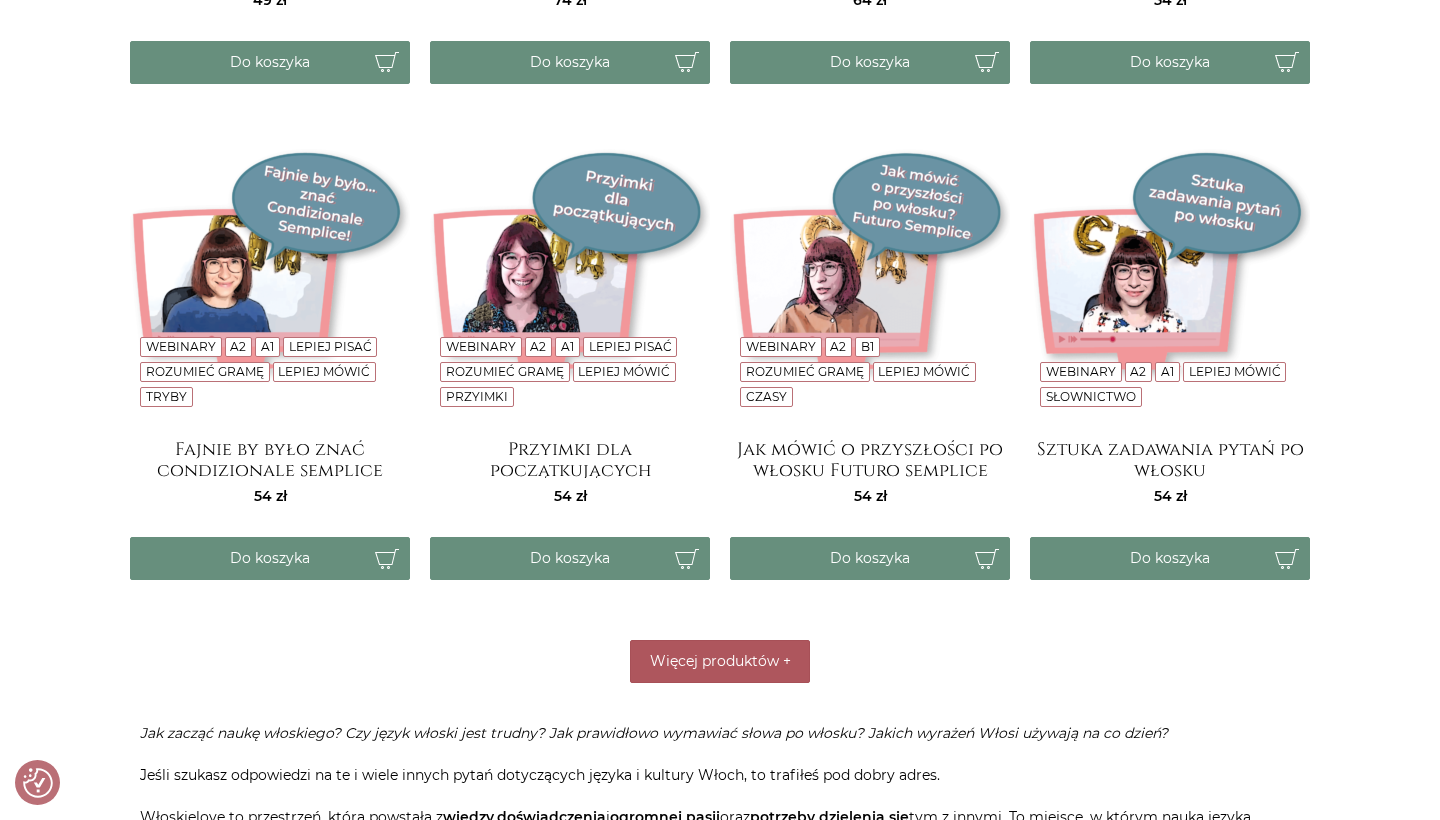 click on "Więcej produktów" at bounding box center (714, 661) 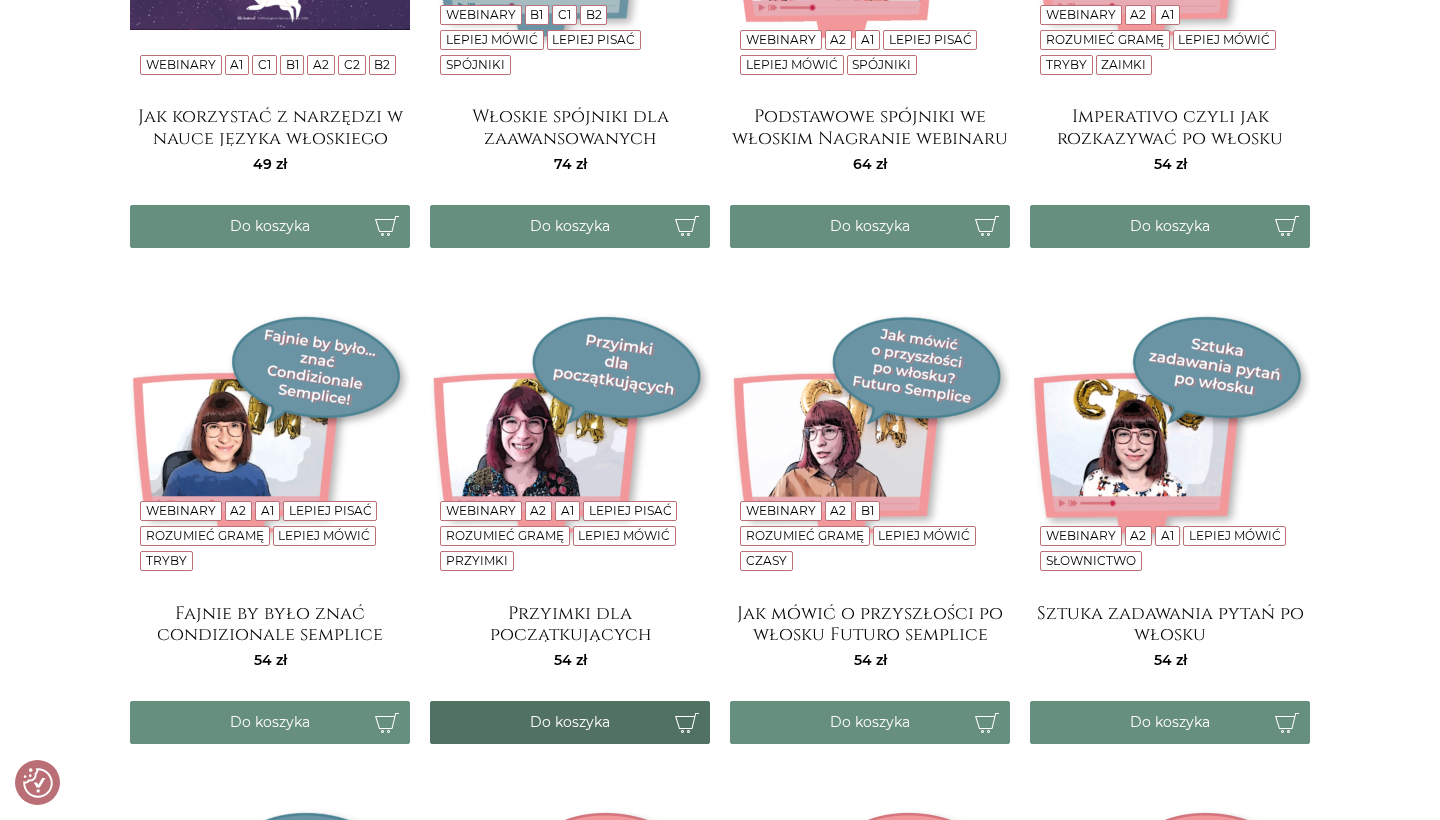 scroll, scrollTop: 2929, scrollLeft: 0, axis: vertical 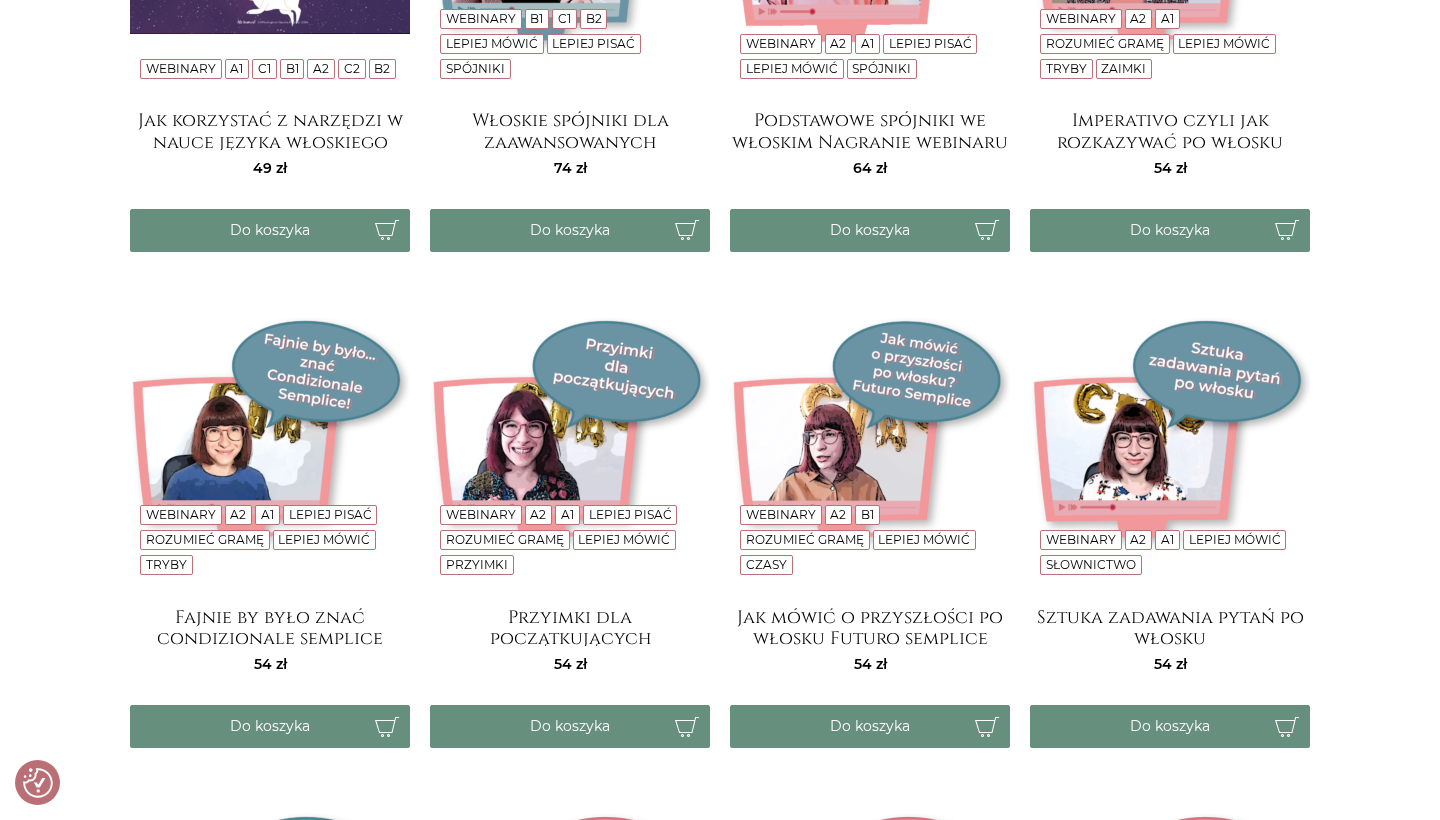 click at bounding box center (570, 452) 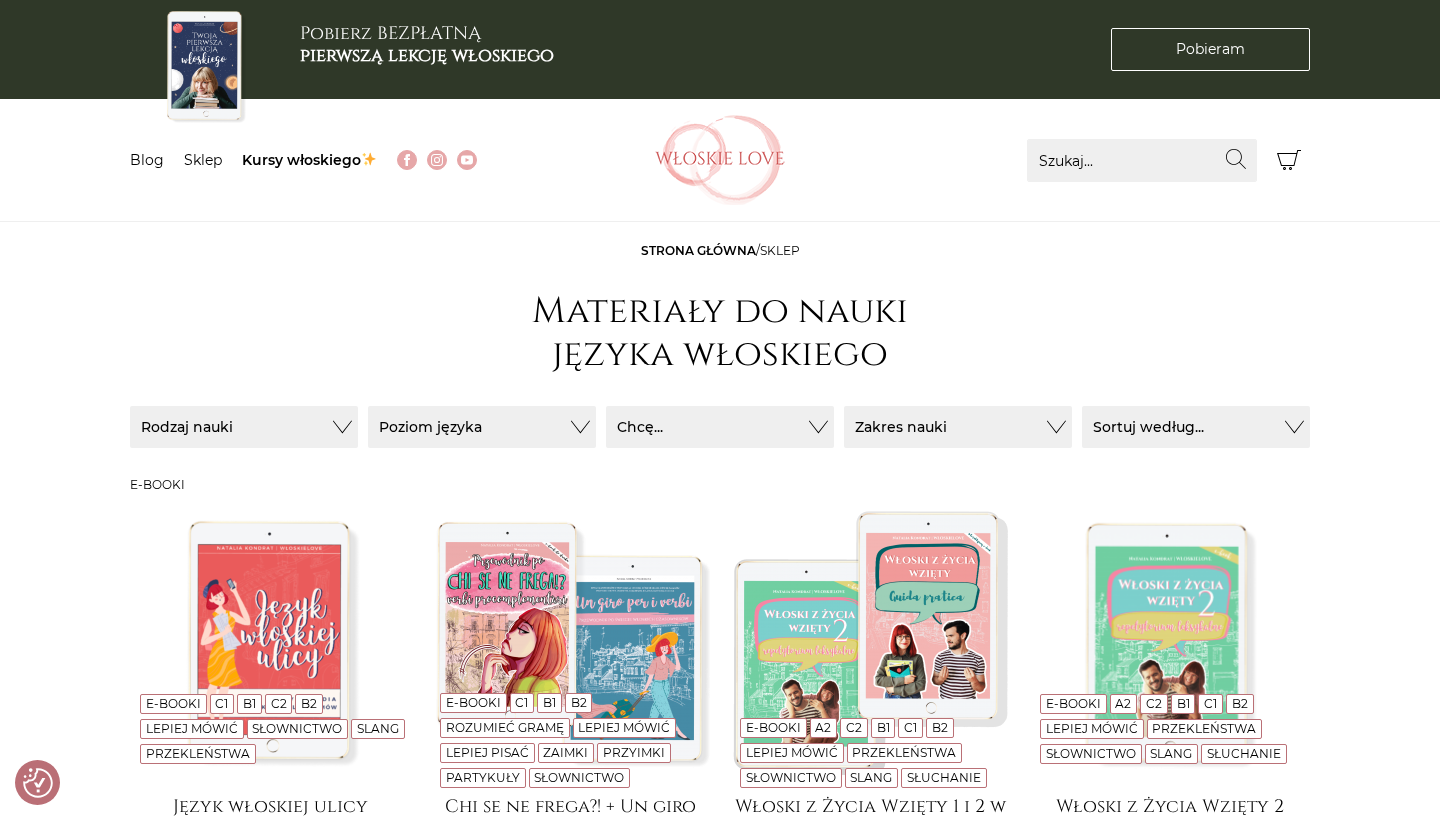 scroll, scrollTop: 0, scrollLeft: 0, axis: both 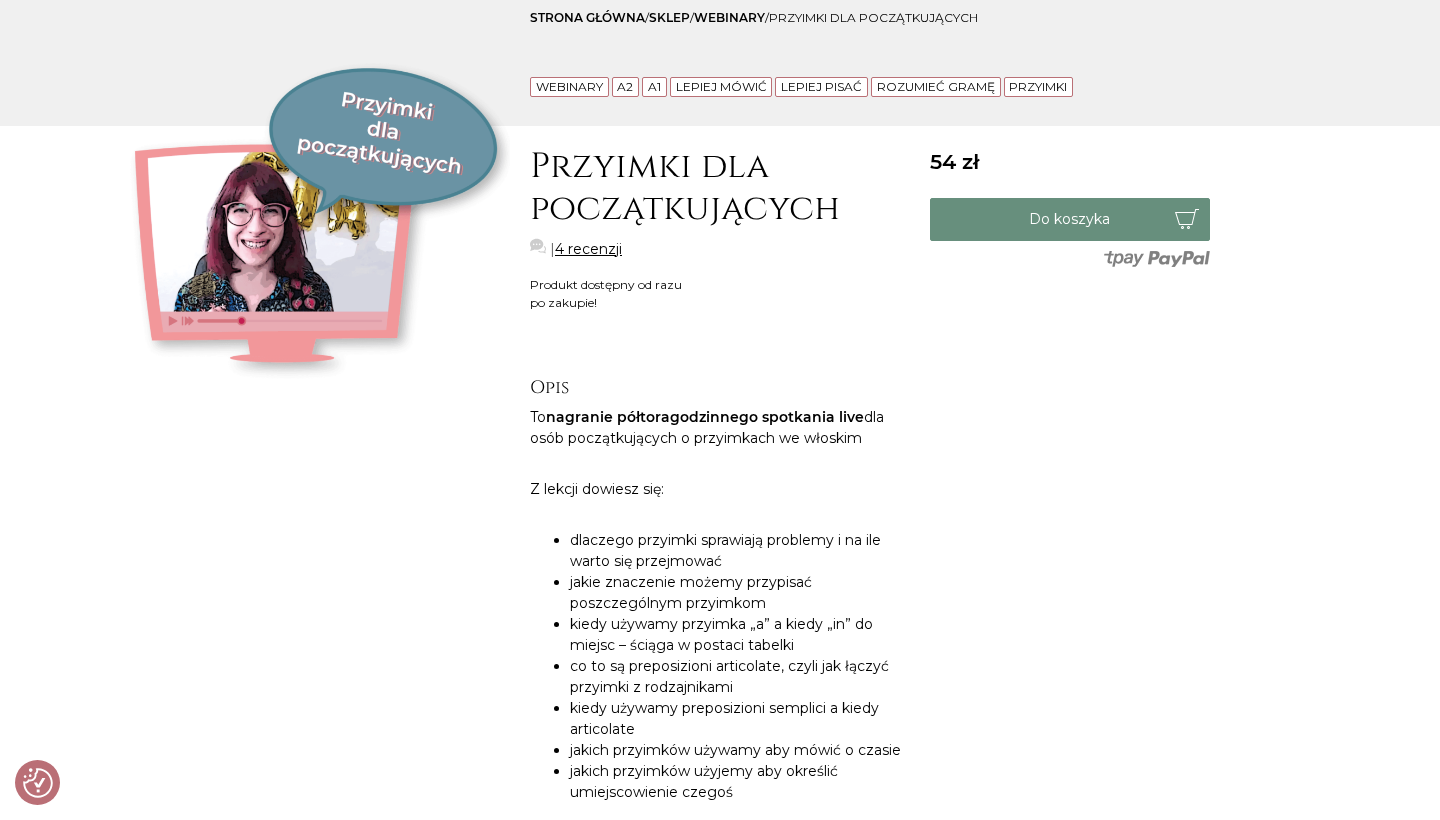 click at bounding box center (320, 246) 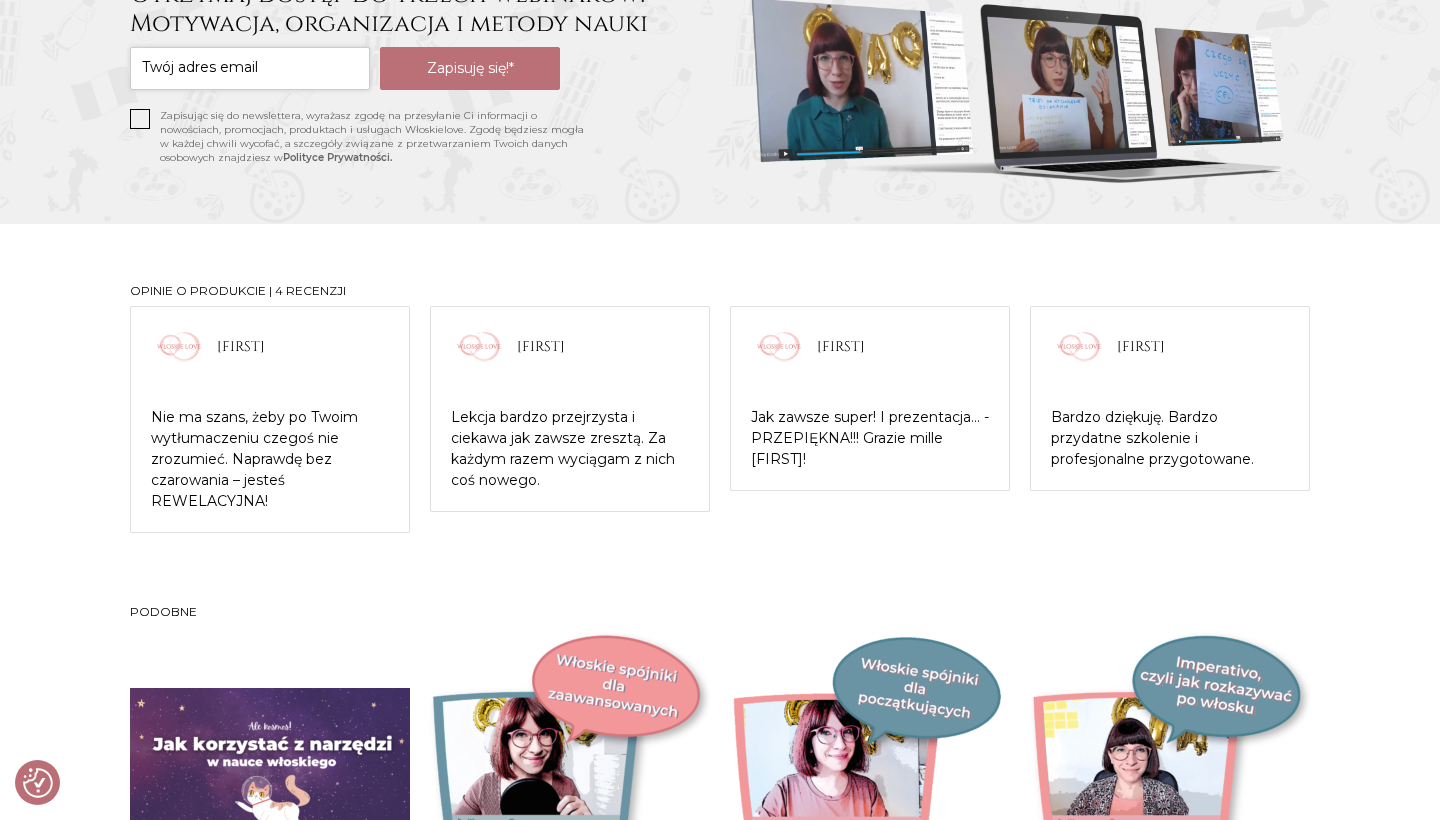 scroll, scrollTop: 1262, scrollLeft: 0, axis: vertical 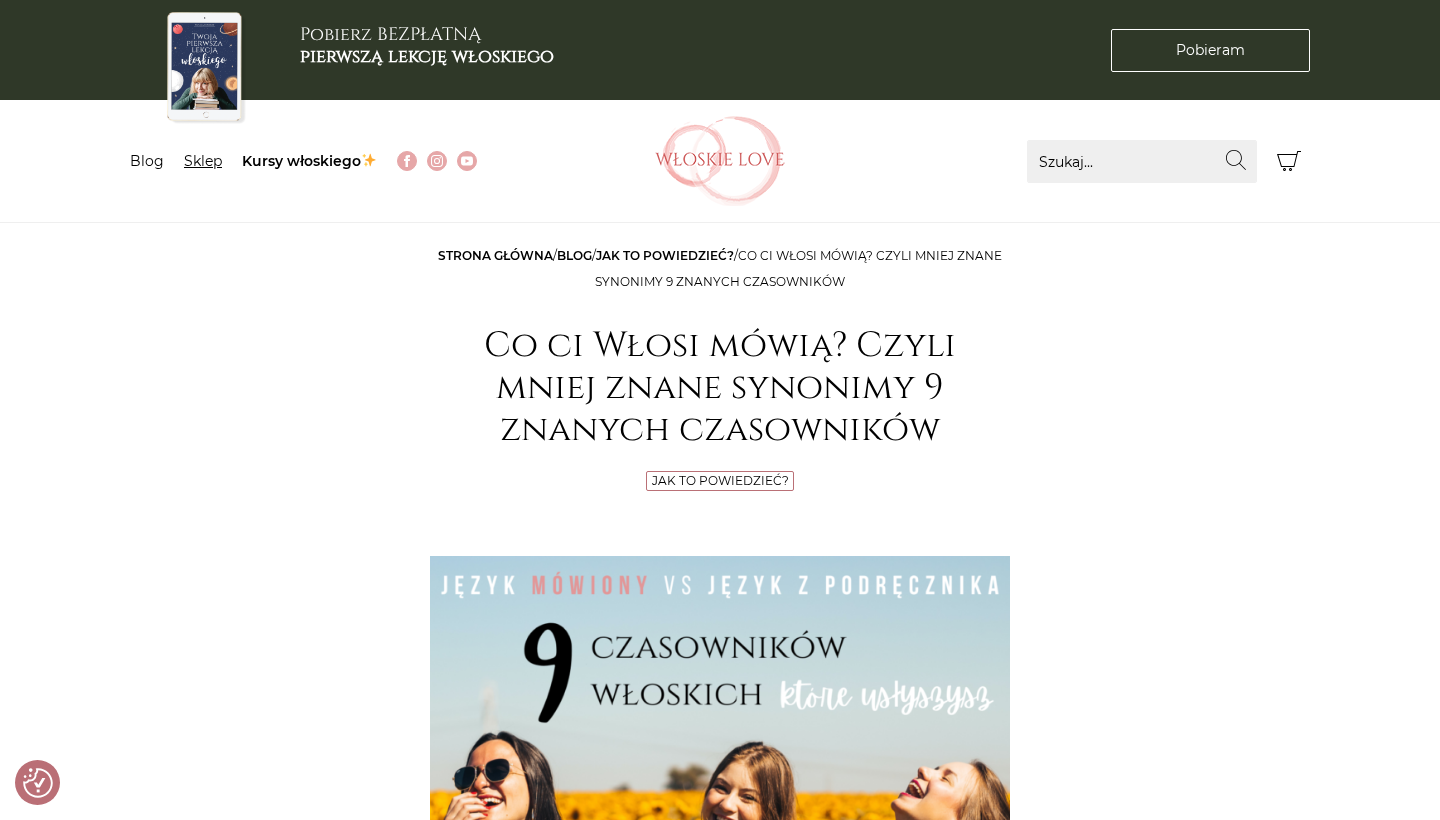 click on "Sklep" at bounding box center [203, 161] 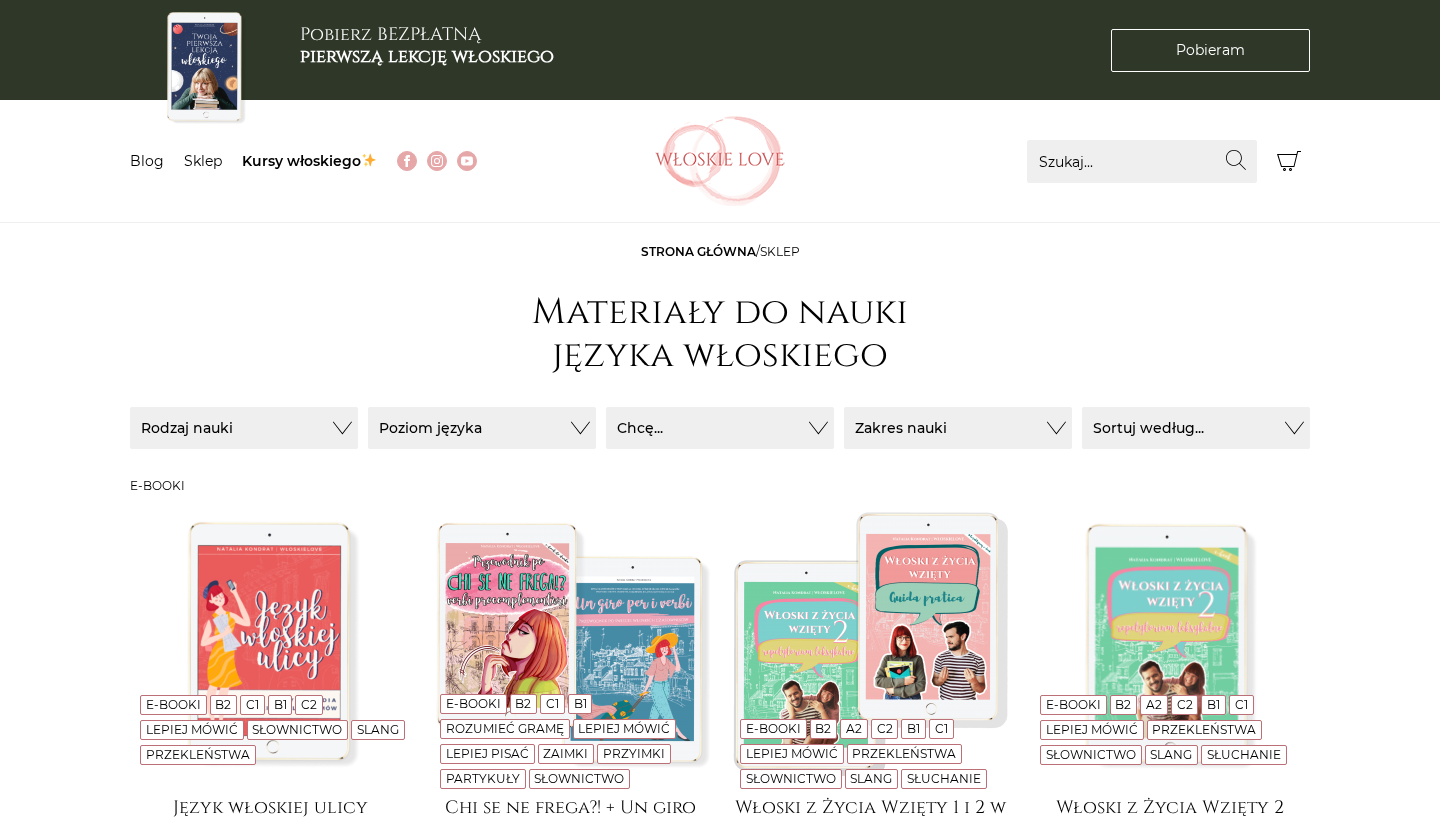 scroll, scrollTop: 0, scrollLeft: 0, axis: both 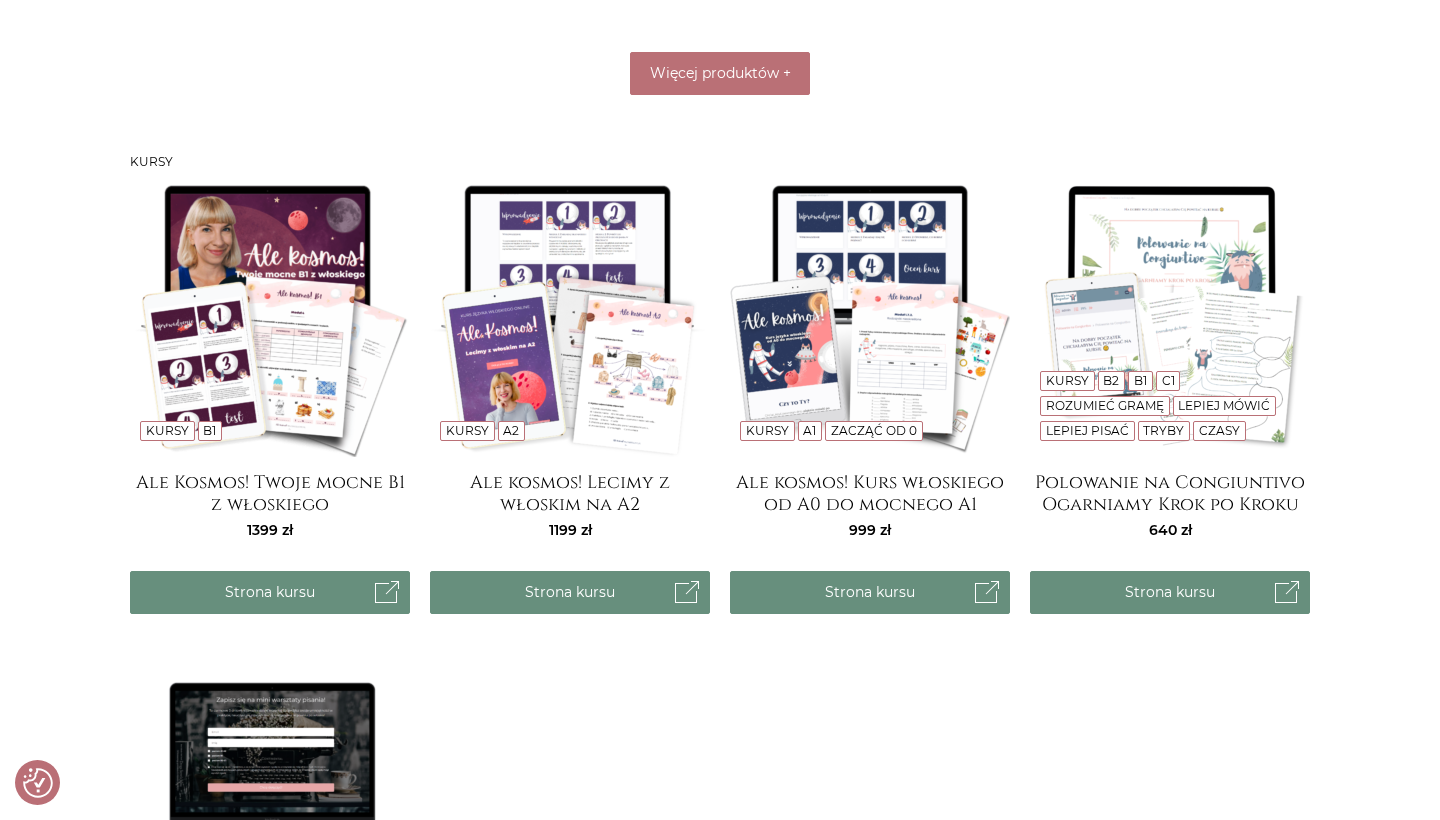 click at bounding box center [570, 317] 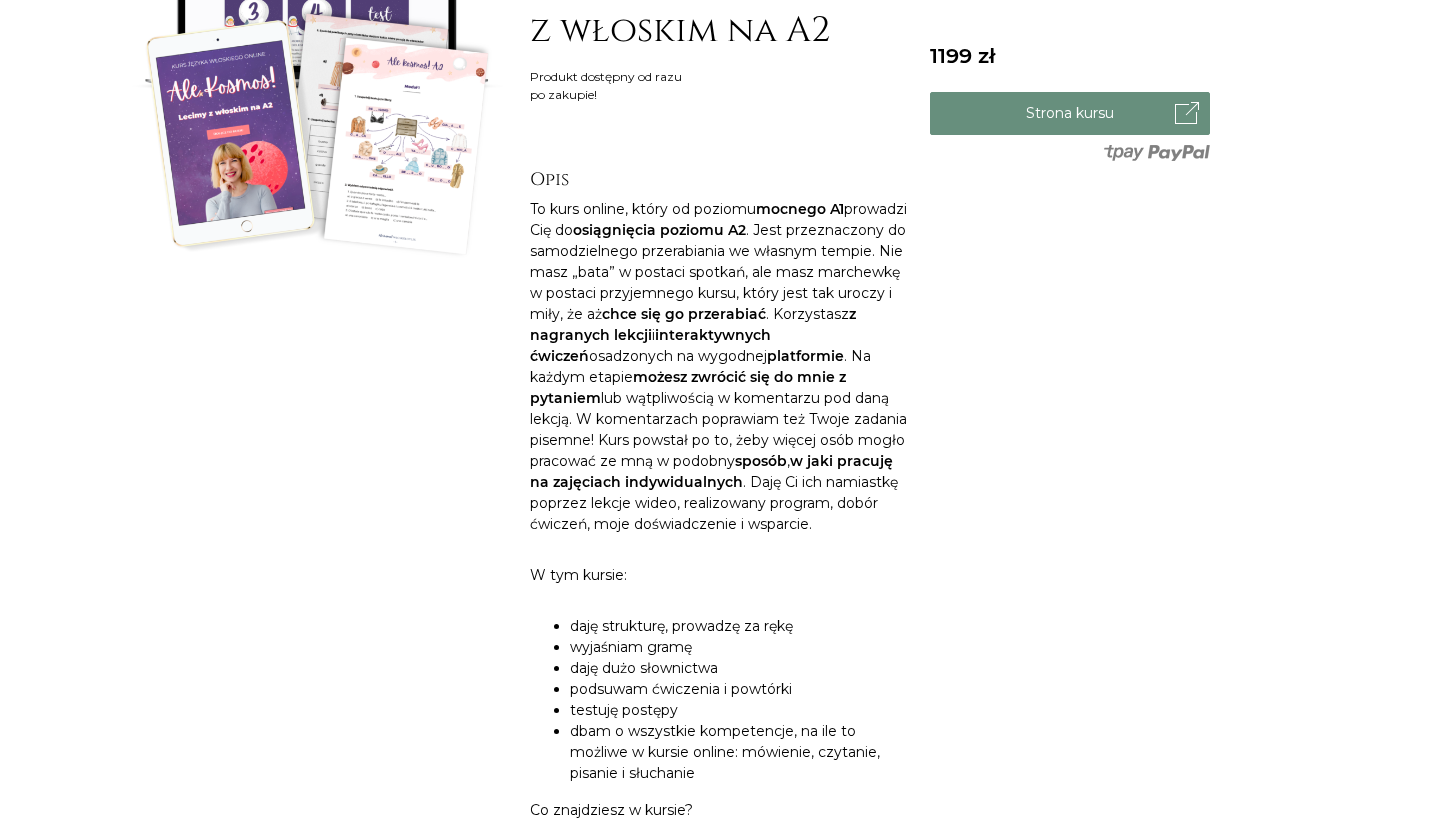 scroll, scrollTop: 536, scrollLeft: 0, axis: vertical 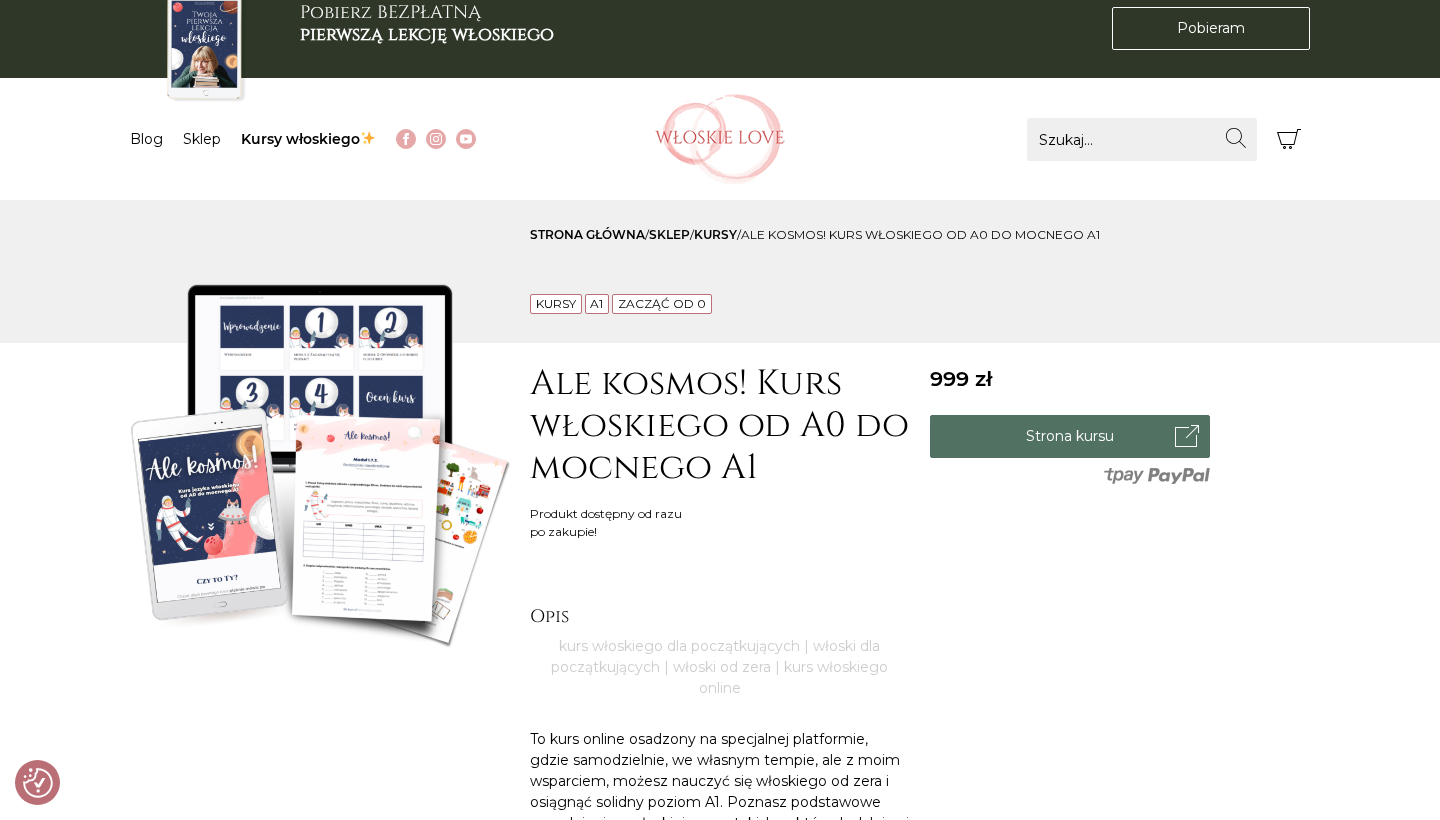 click on "Strona kursu" at bounding box center [1070, 436] 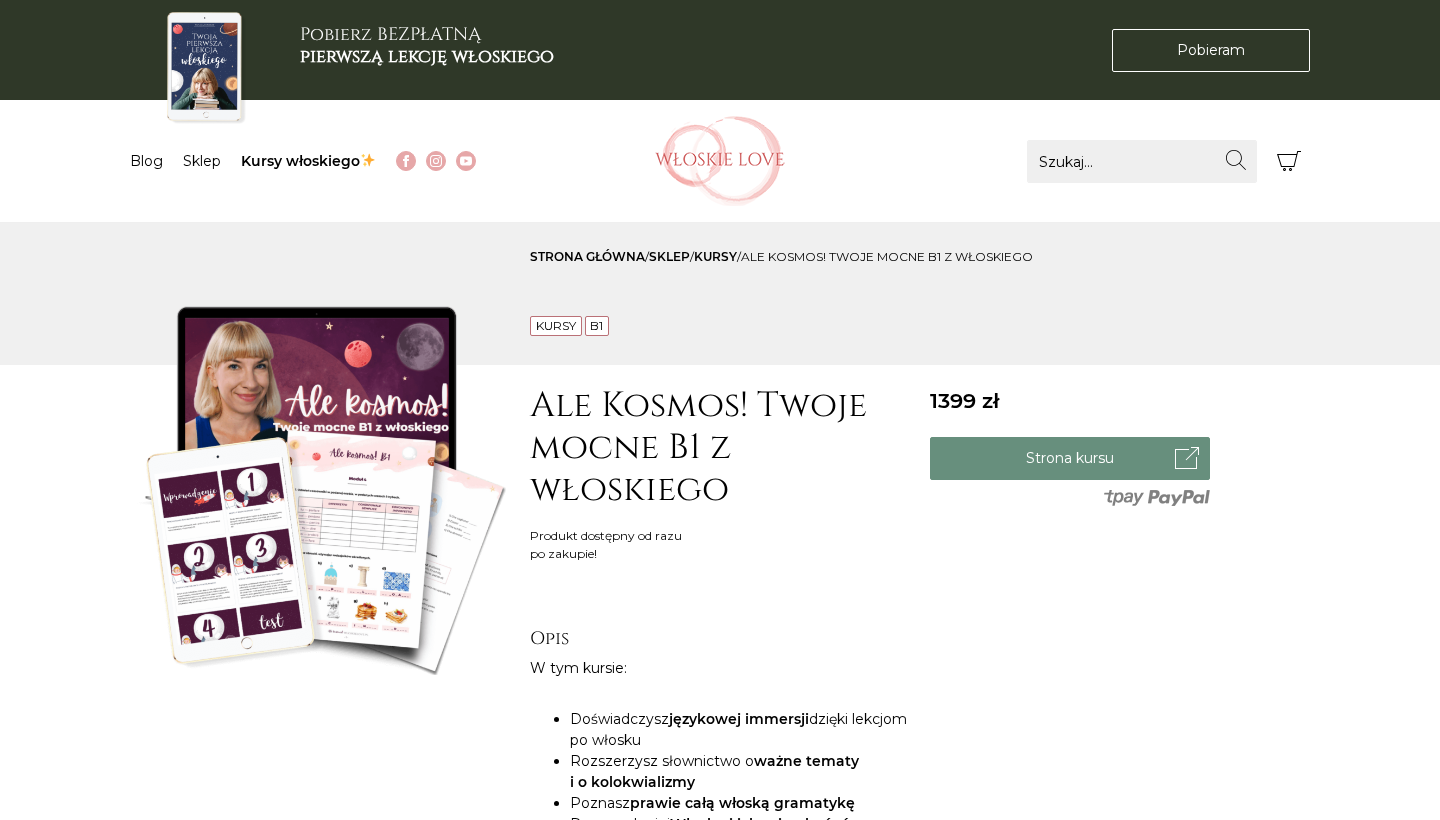 scroll, scrollTop: 0, scrollLeft: 0, axis: both 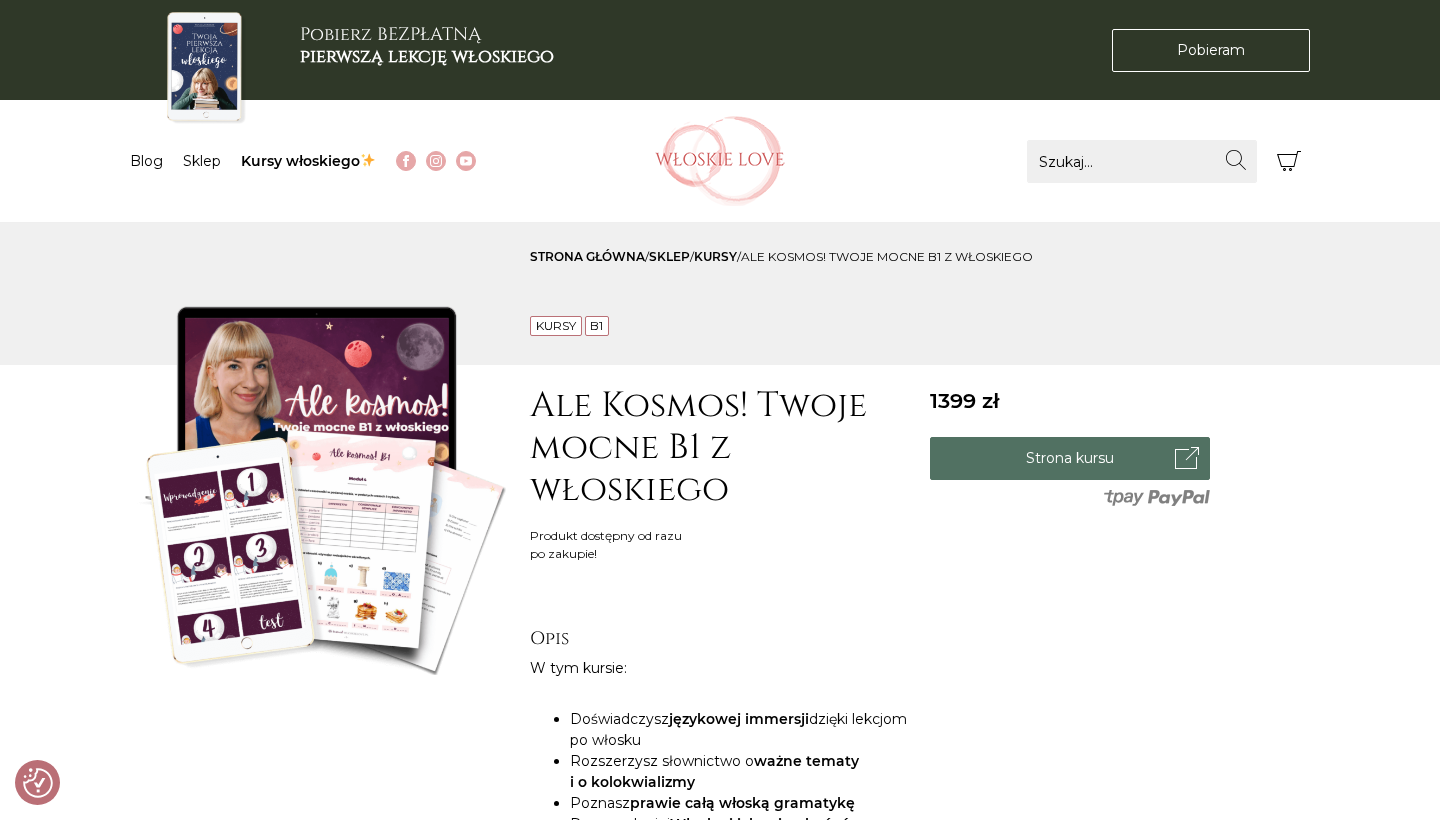 click on "Strona kursu" at bounding box center [1070, 458] 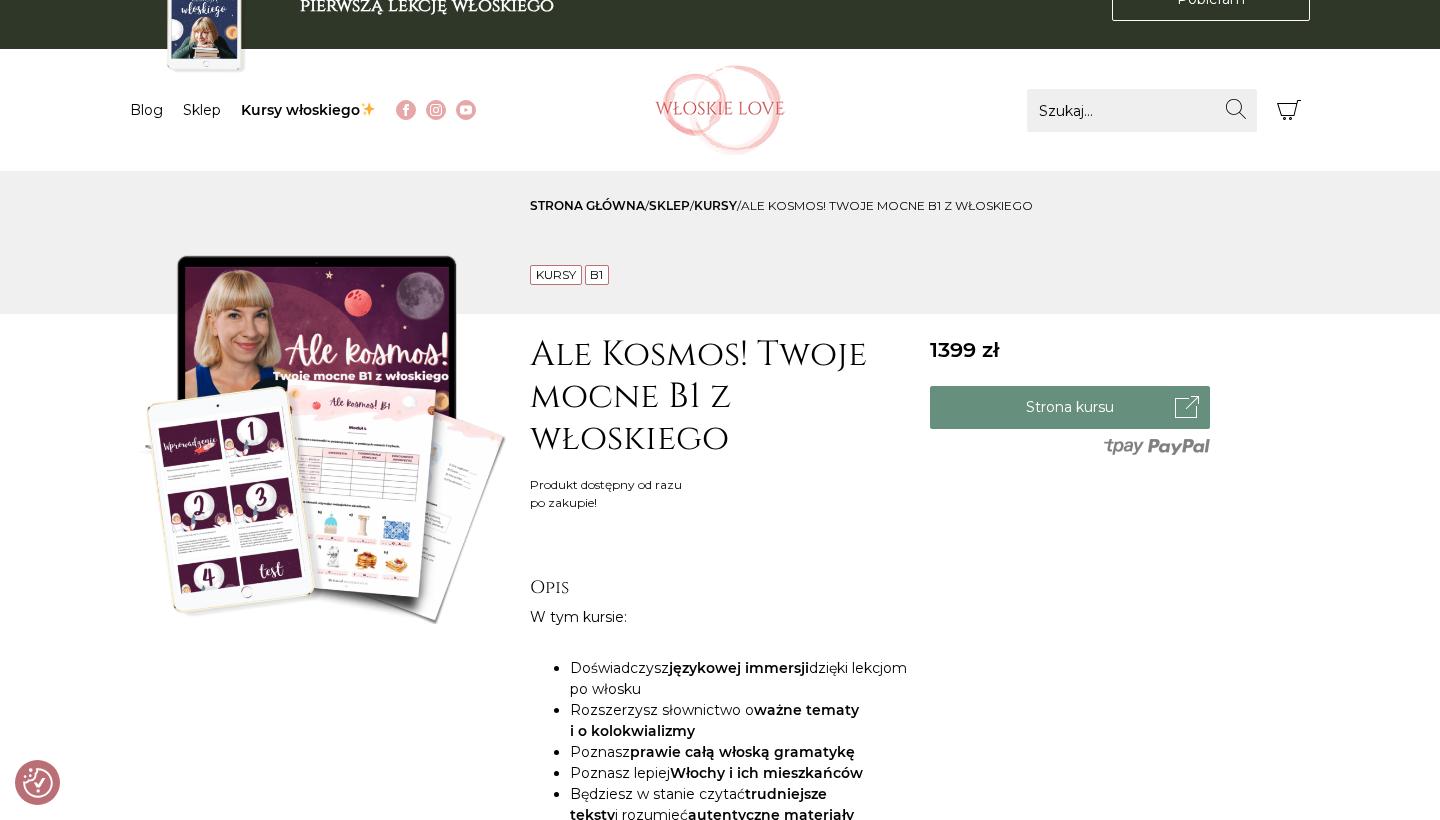 scroll, scrollTop: 46, scrollLeft: 0, axis: vertical 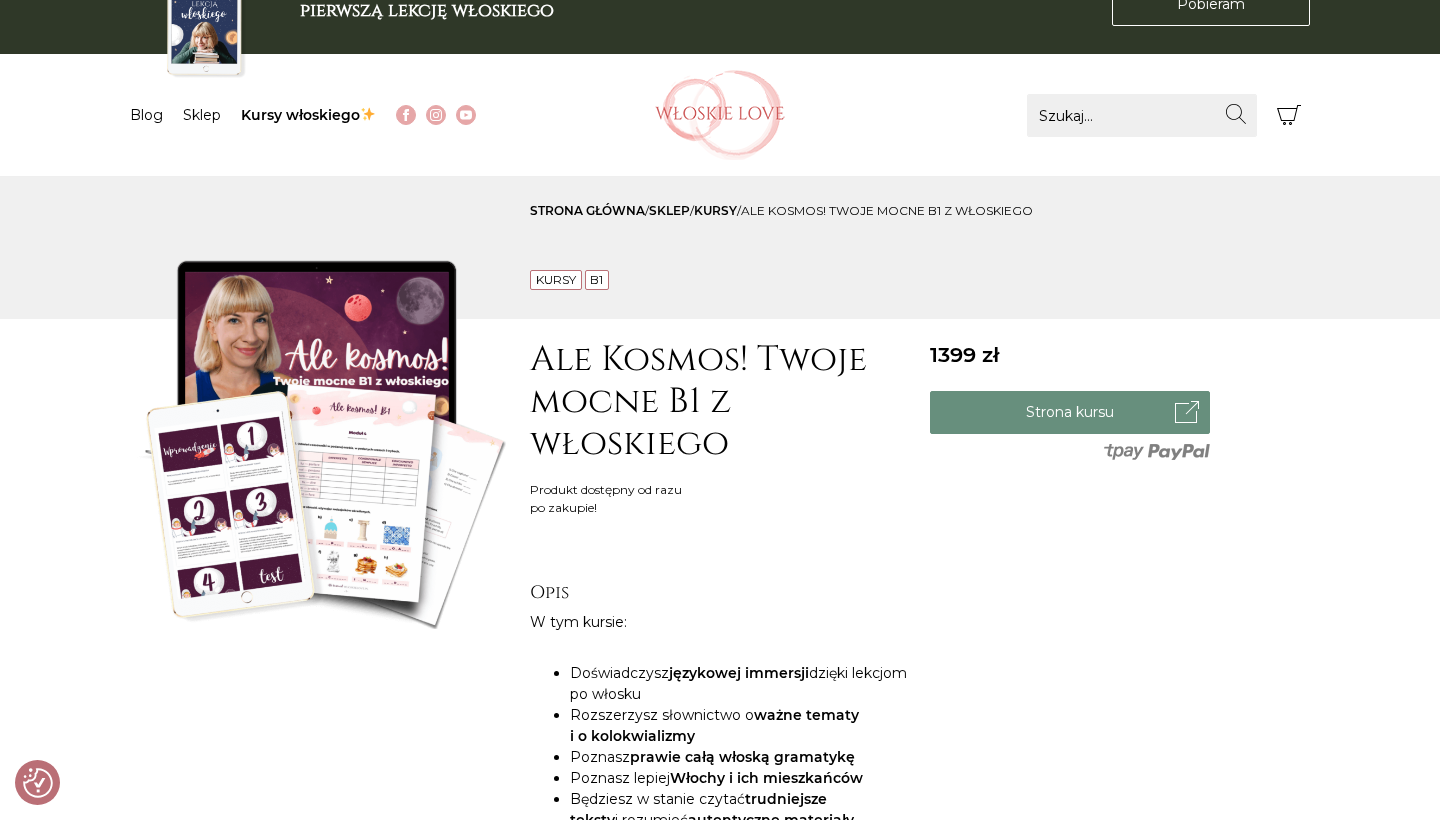 click at bounding box center [320, 439] 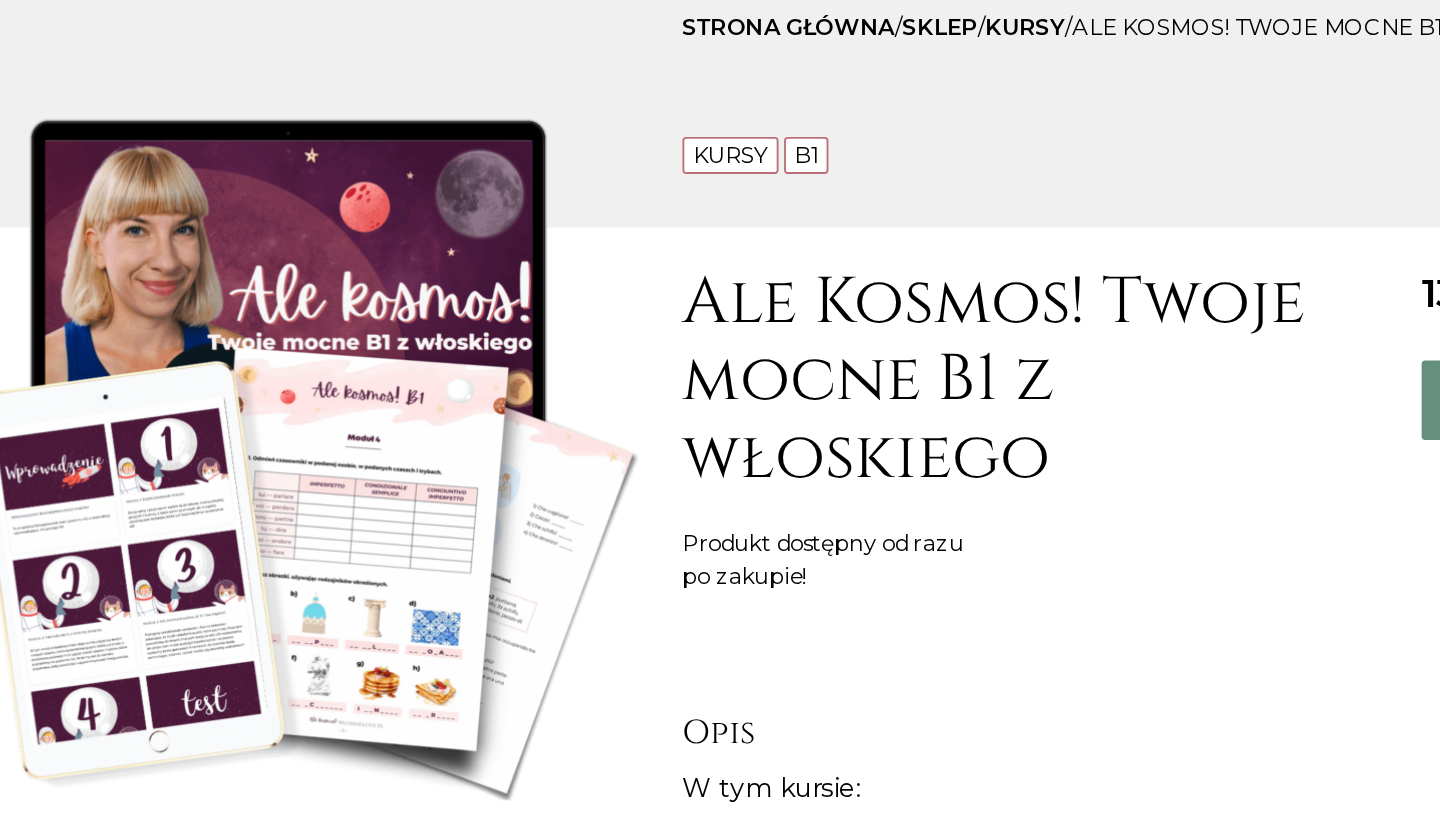 scroll, scrollTop: 23, scrollLeft: 0, axis: vertical 